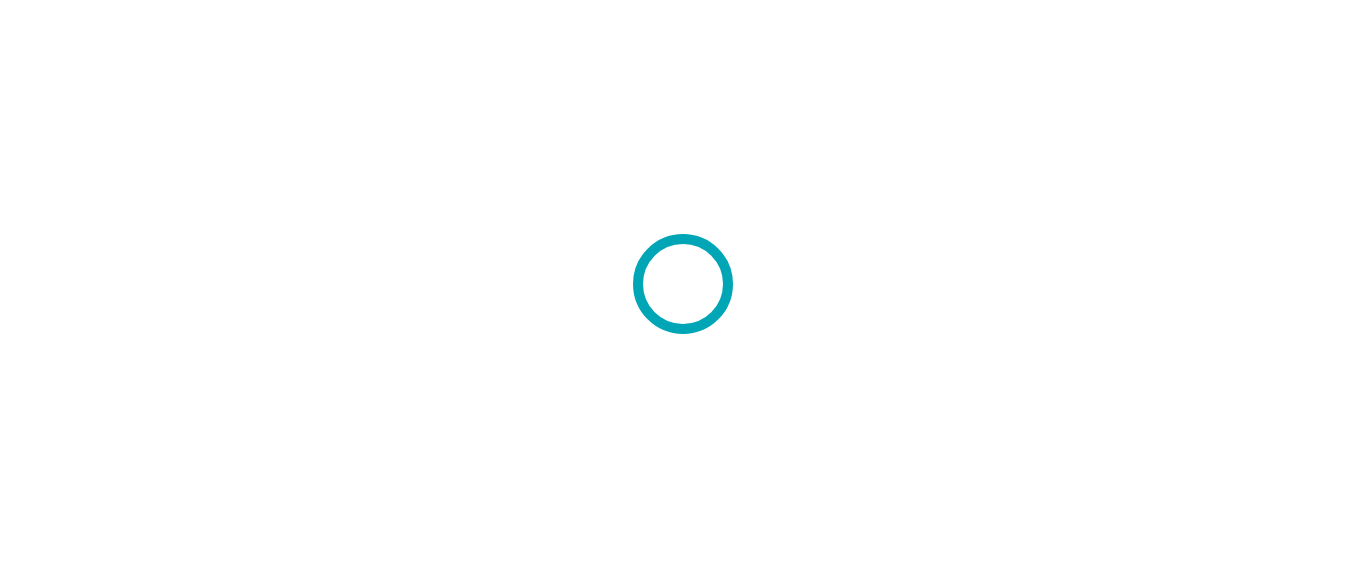 scroll, scrollTop: 0, scrollLeft: 0, axis: both 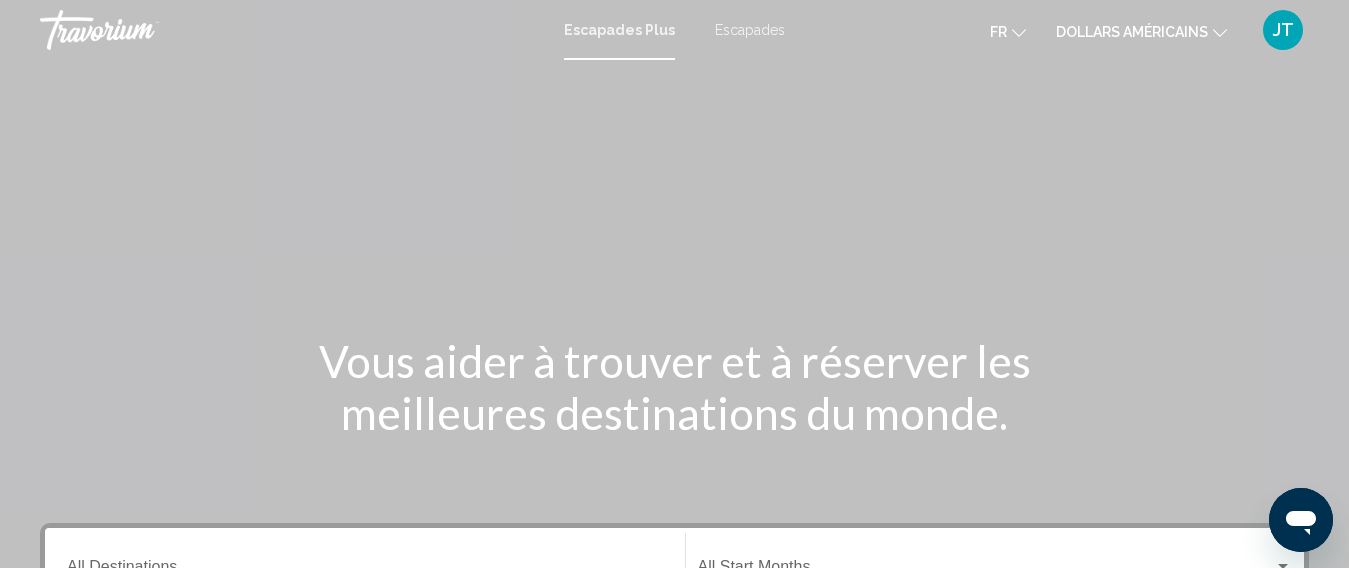 click on "Escapades" at bounding box center (750, 30) 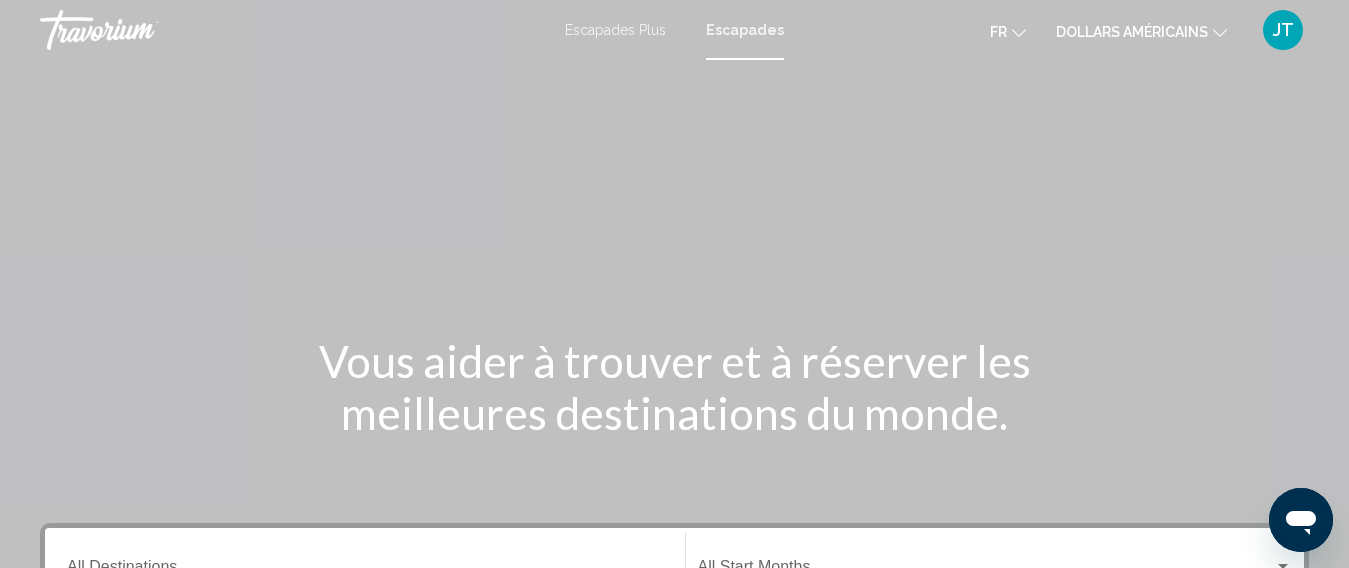 click 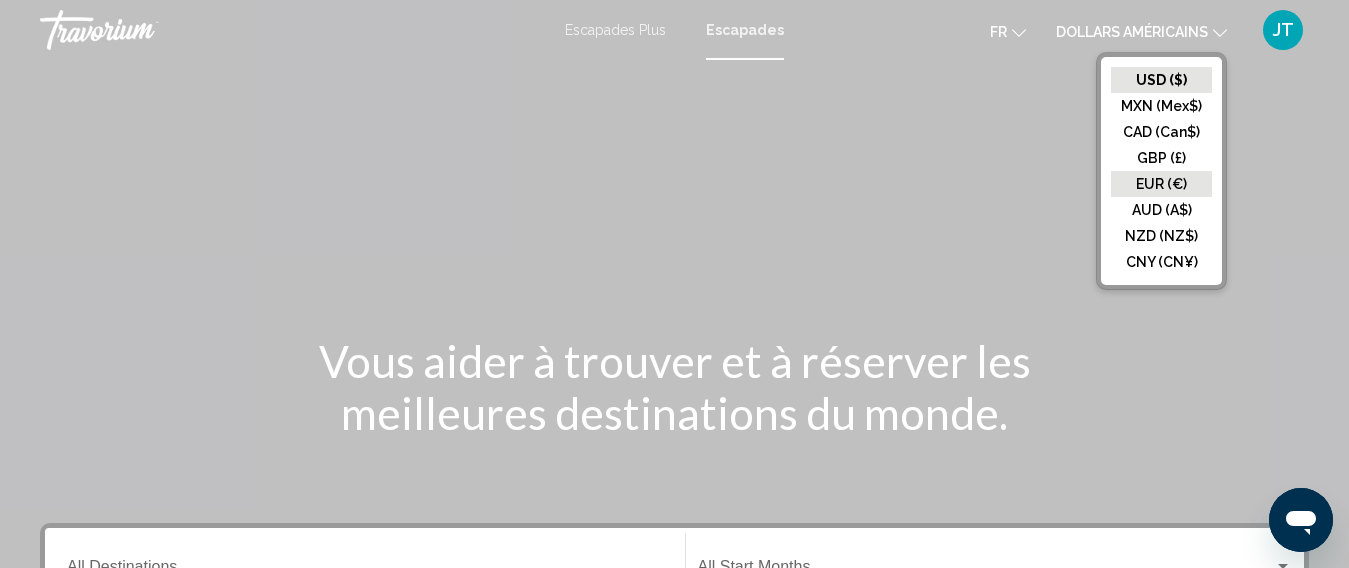 click on "EUR (€)" 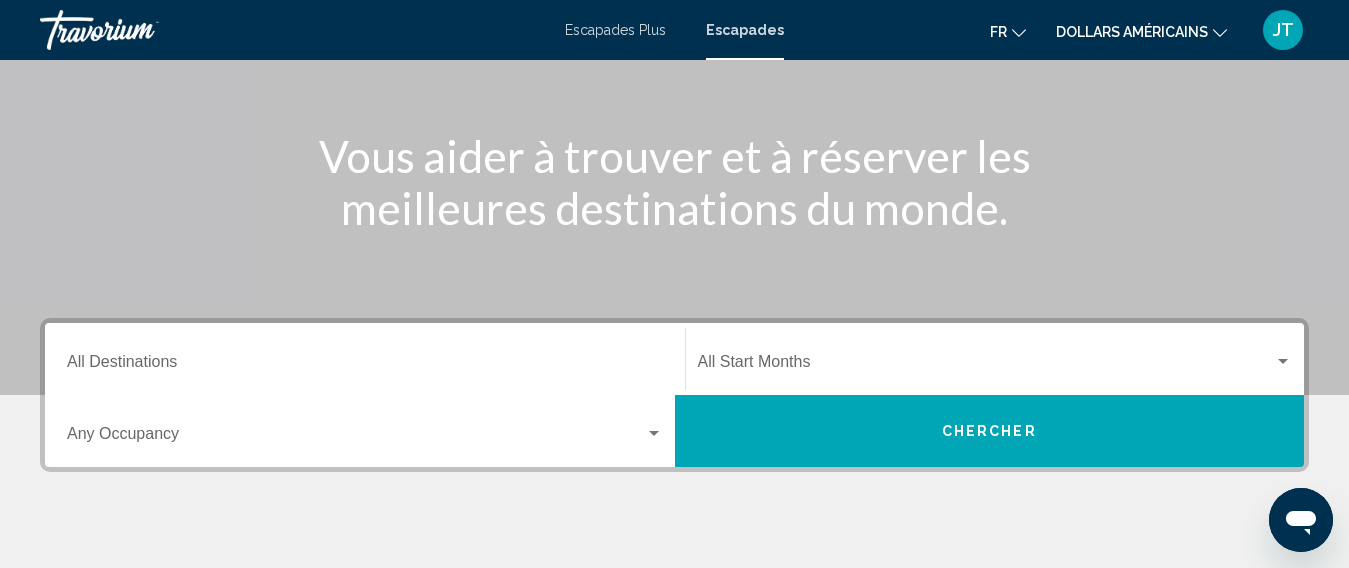 scroll, scrollTop: 400, scrollLeft: 0, axis: vertical 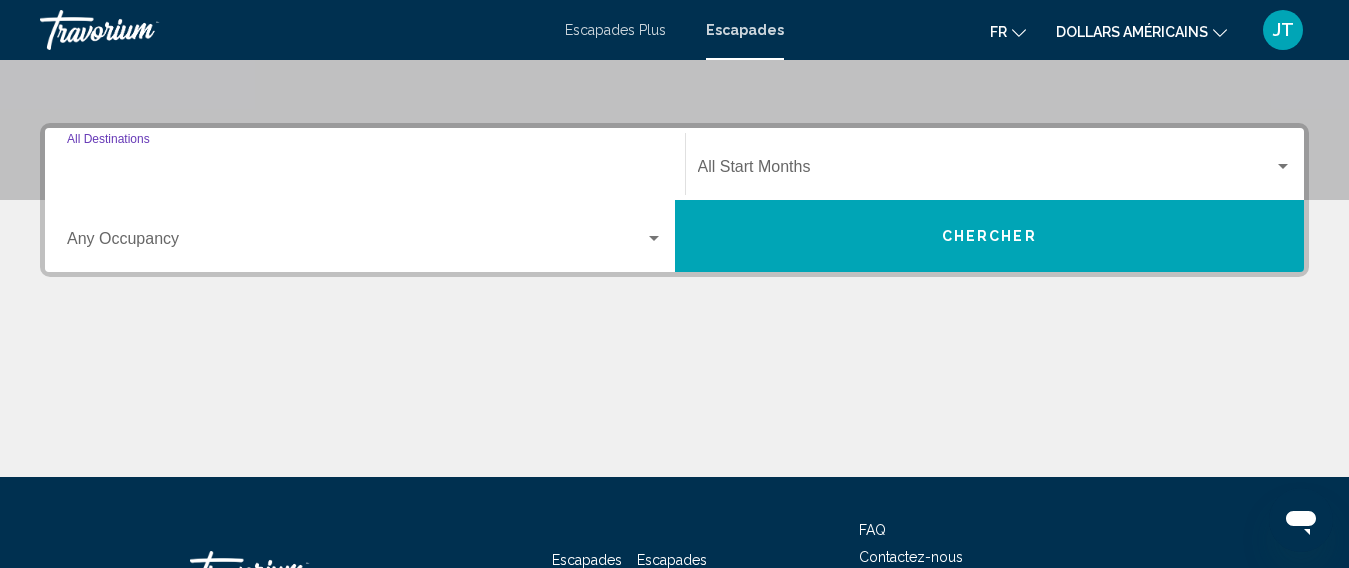 click on "Destination All Destinations" at bounding box center [365, 171] 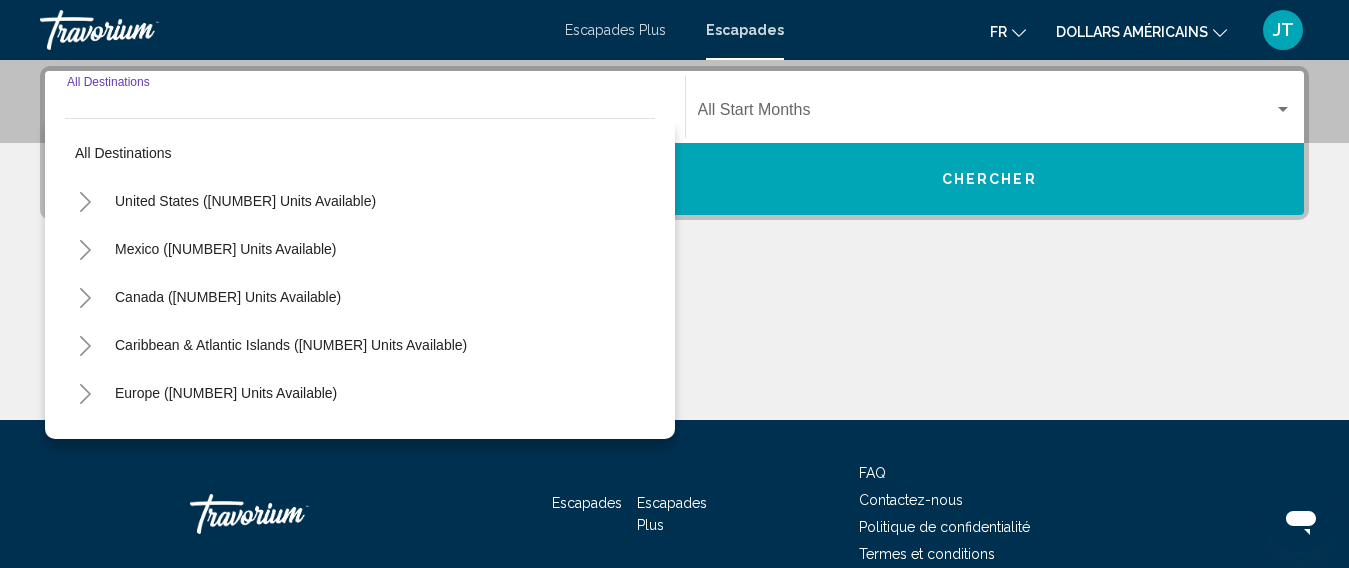 scroll, scrollTop: 458, scrollLeft: 0, axis: vertical 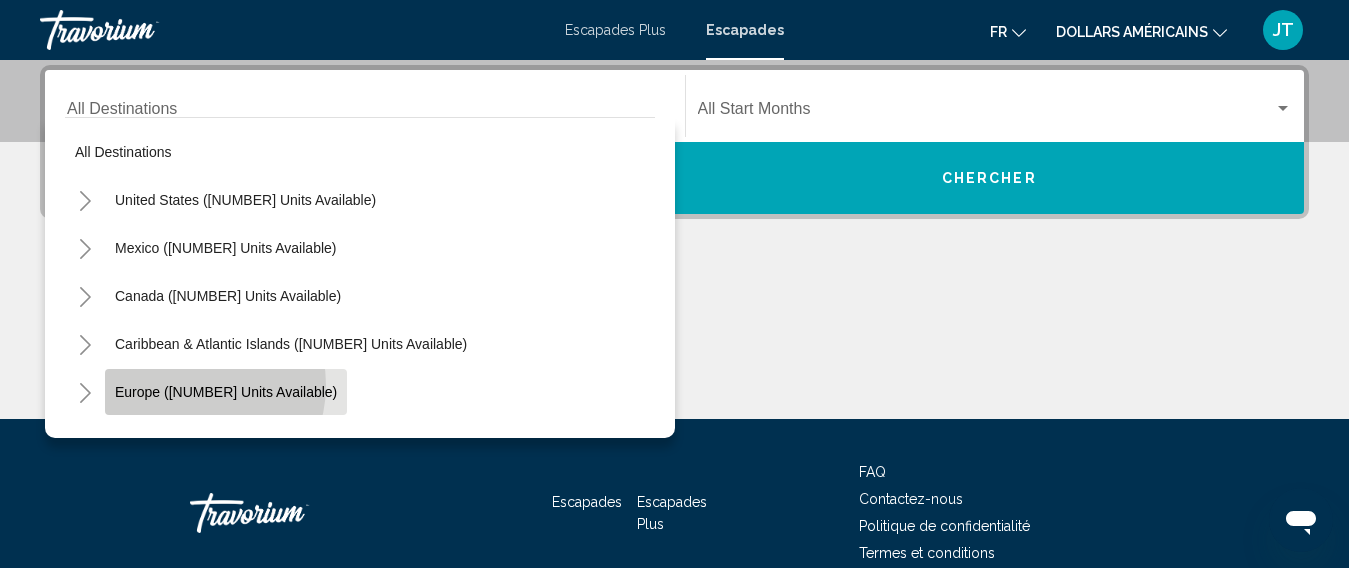 click on "Europe ([NUMBER] units available)" 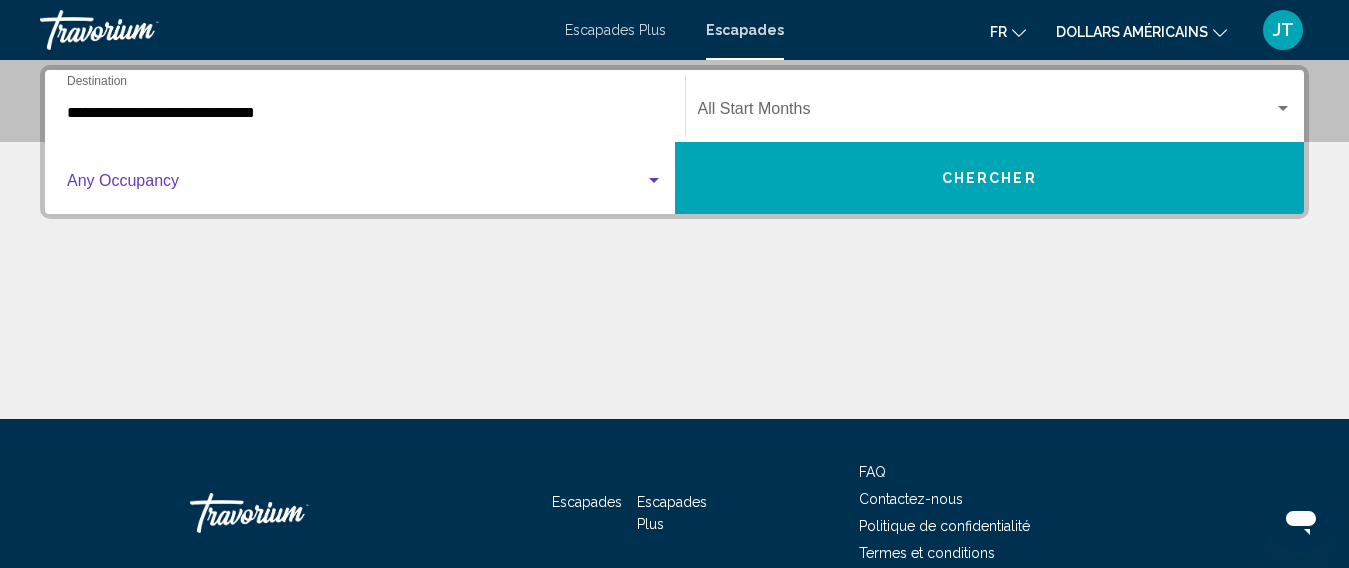 click at bounding box center (356, 185) 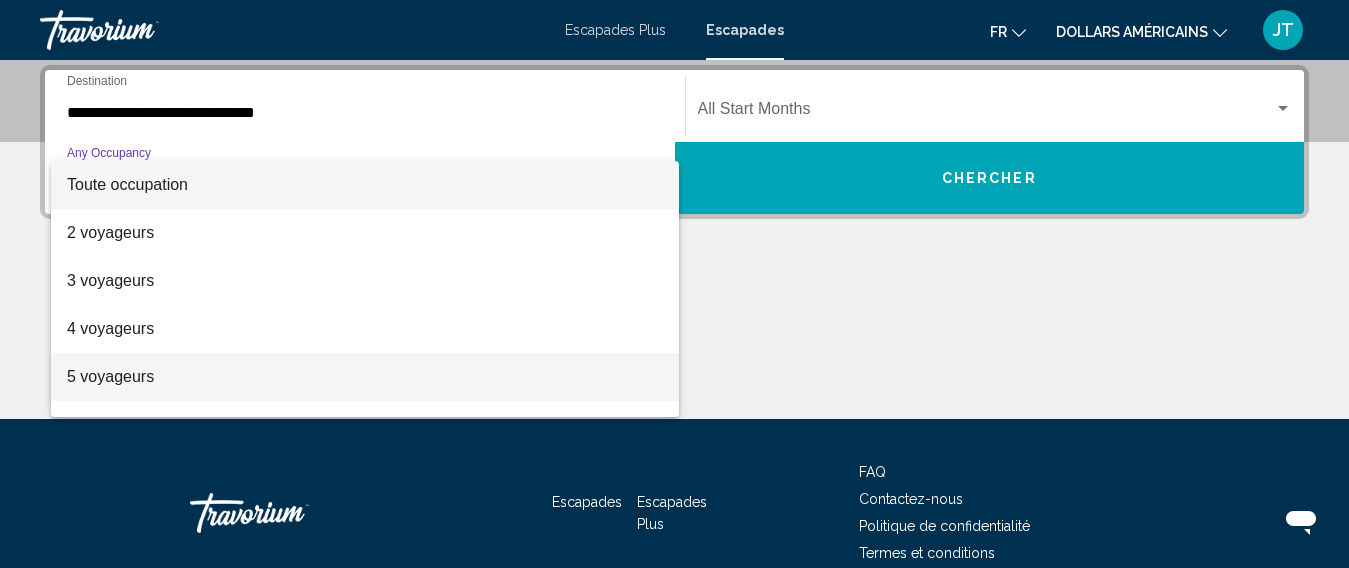 click on "5 voyageurs" at bounding box center [110, 376] 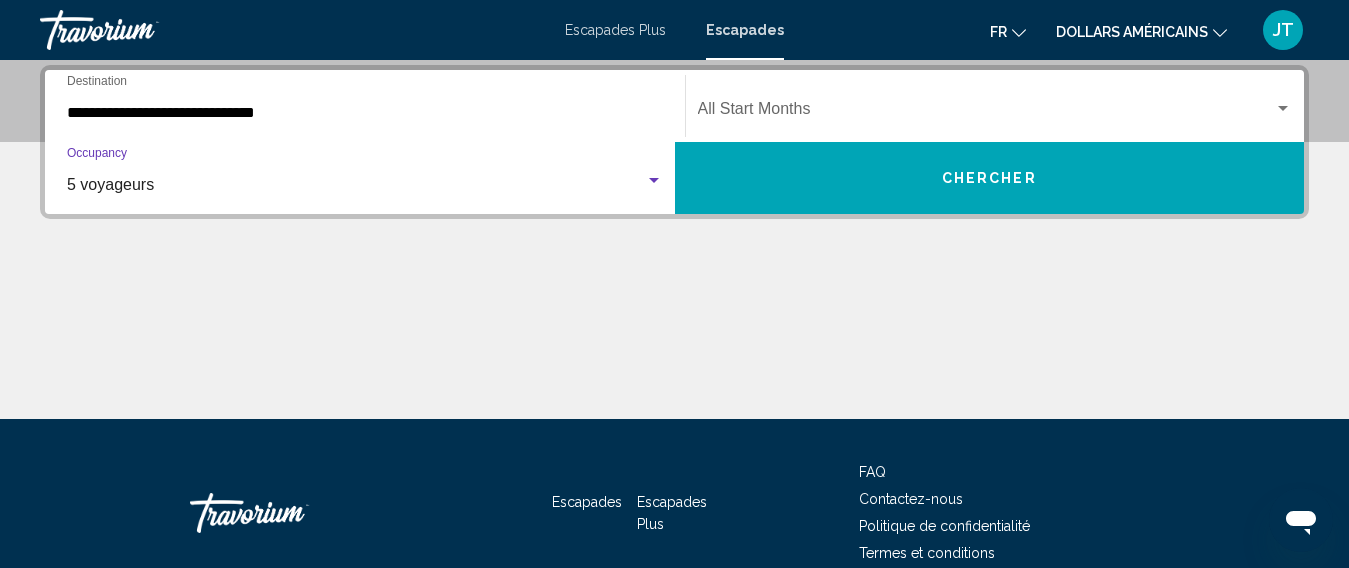 click at bounding box center [986, 113] 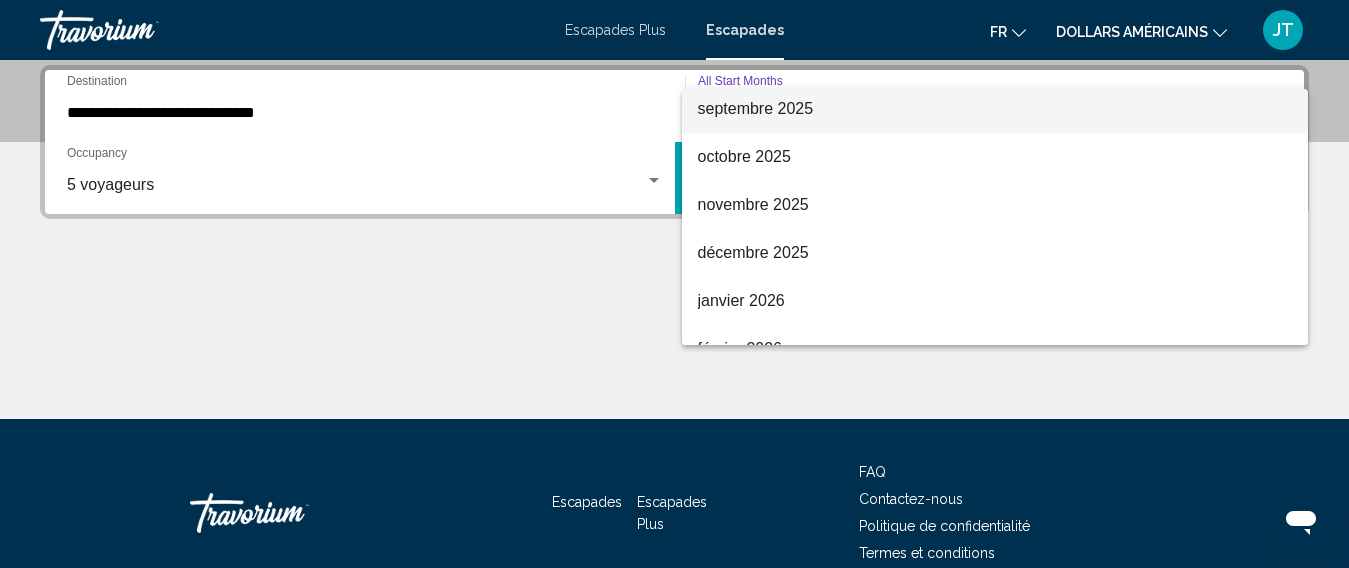 scroll, scrollTop: 200, scrollLeft: 0, axis: vertical 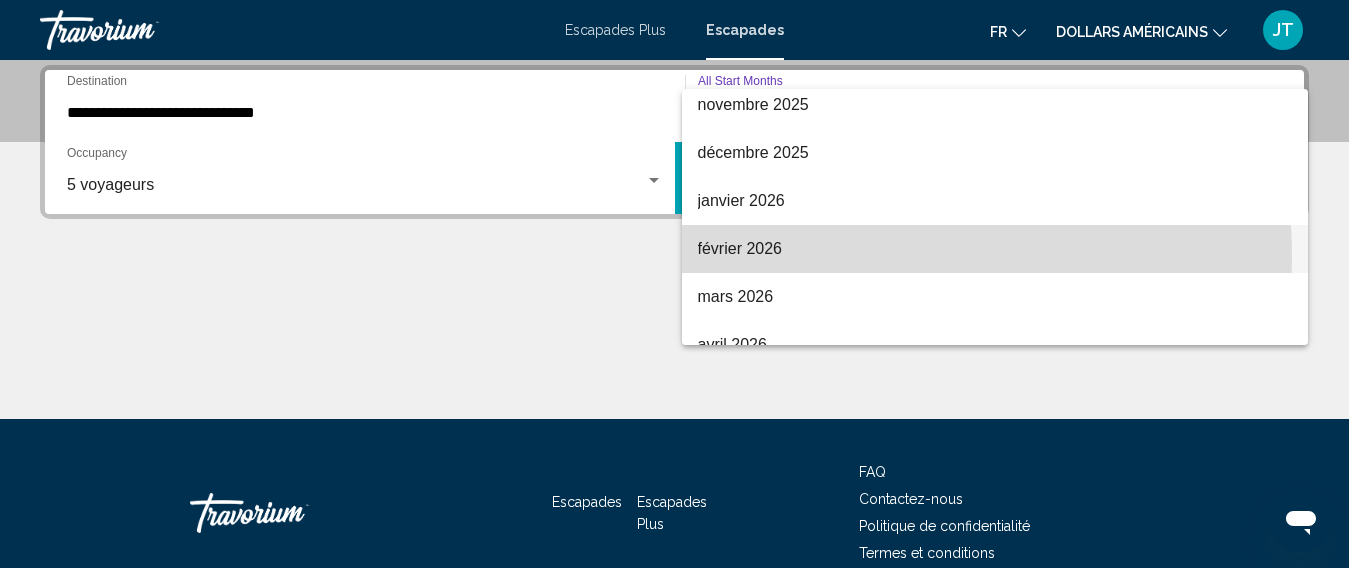 click on "février 2026" at bounding box center [740, 248] 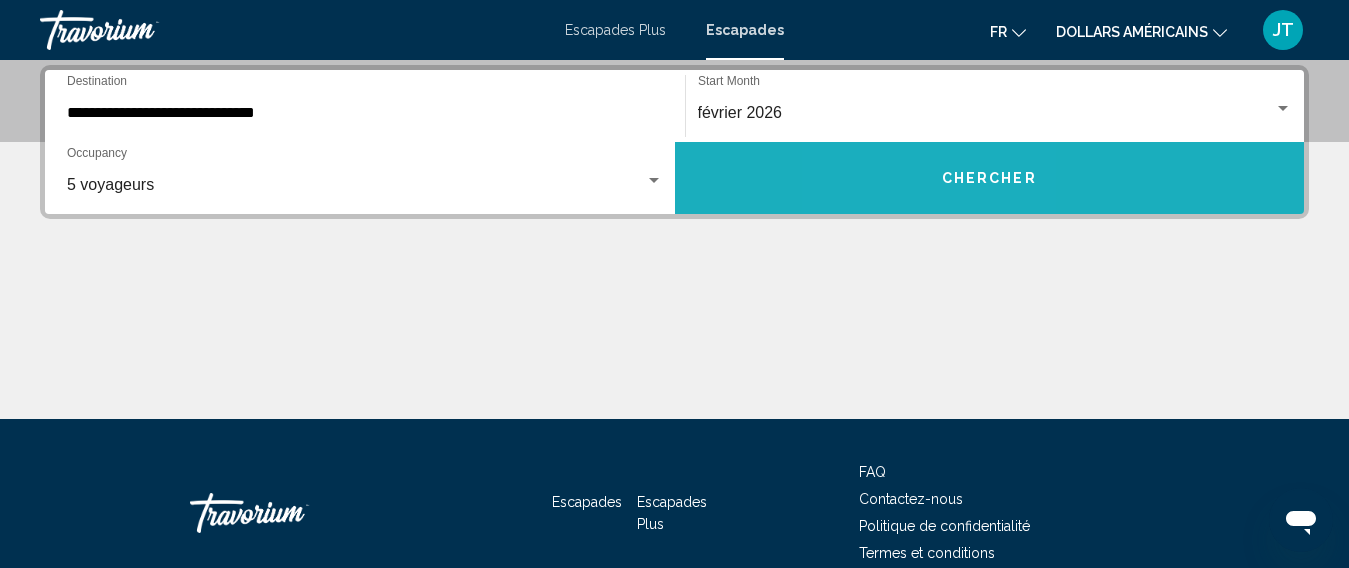 click on "Chercher" at bounding box center (990, 178) 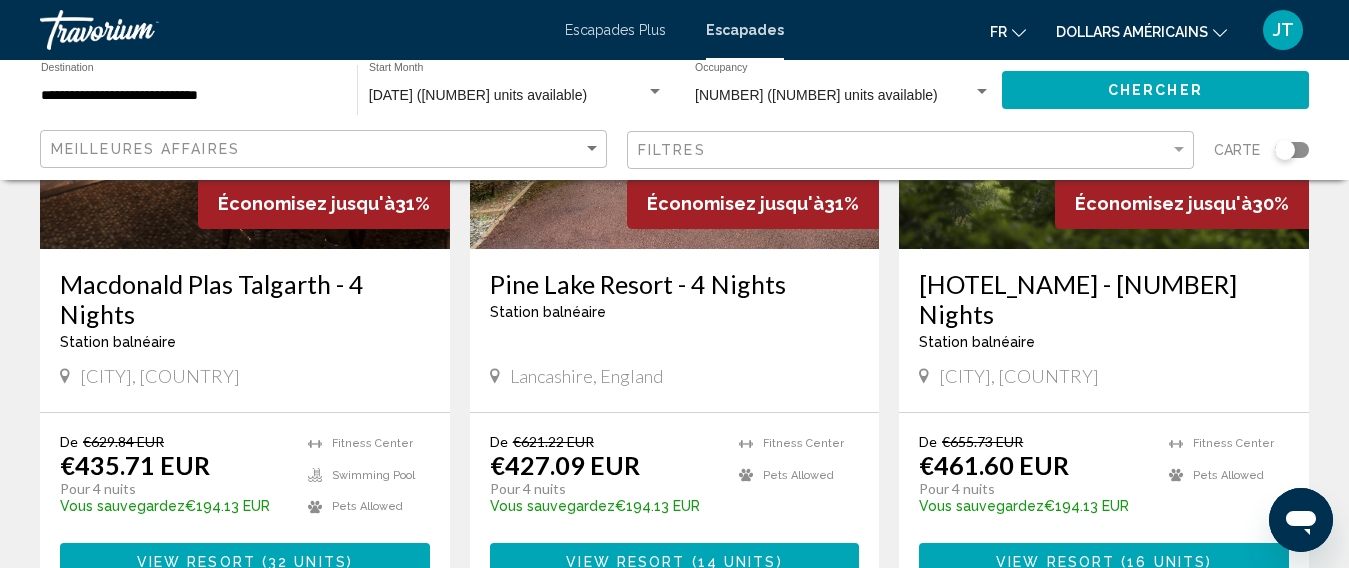 scroll, scrollTop: 1800, scrollLeft: 0, axis: vertical 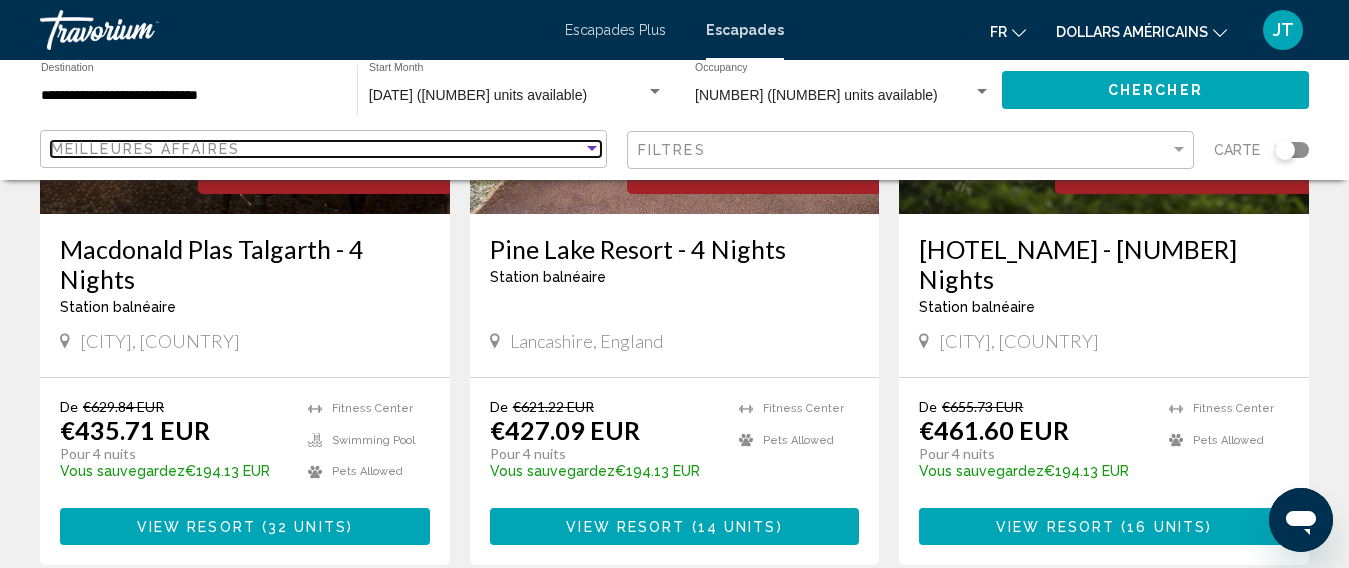 click on "Meilleures affaires" at bounding box center (317, 149) 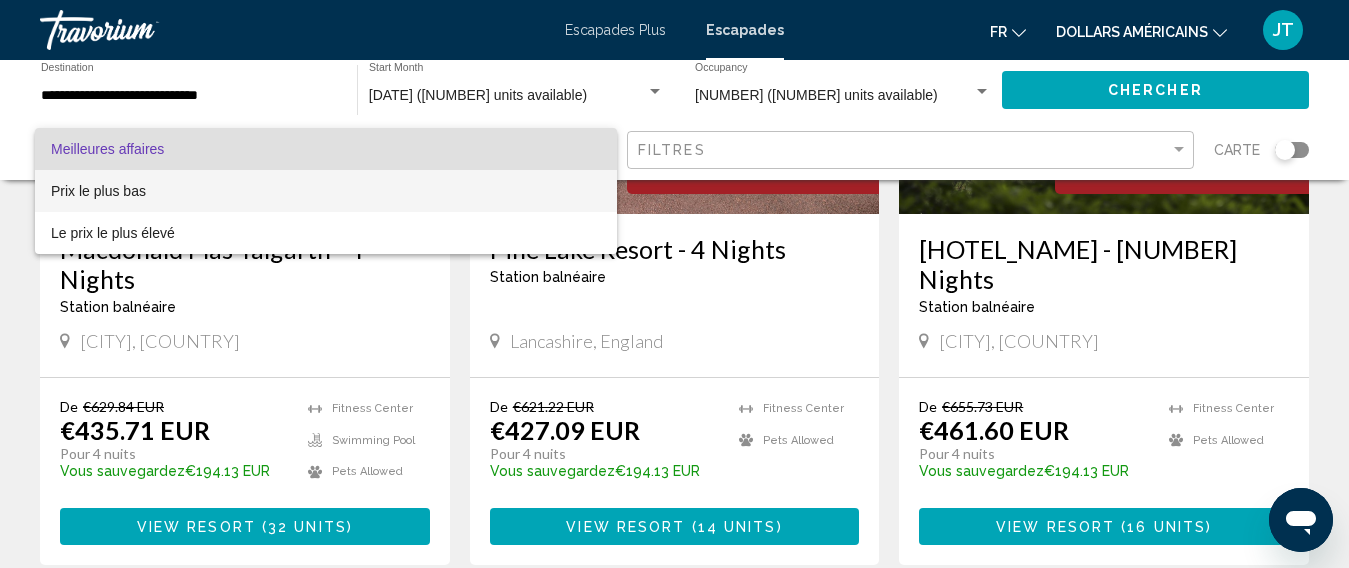 click on "Prix le plus bas" at bounding box center (98, 191) 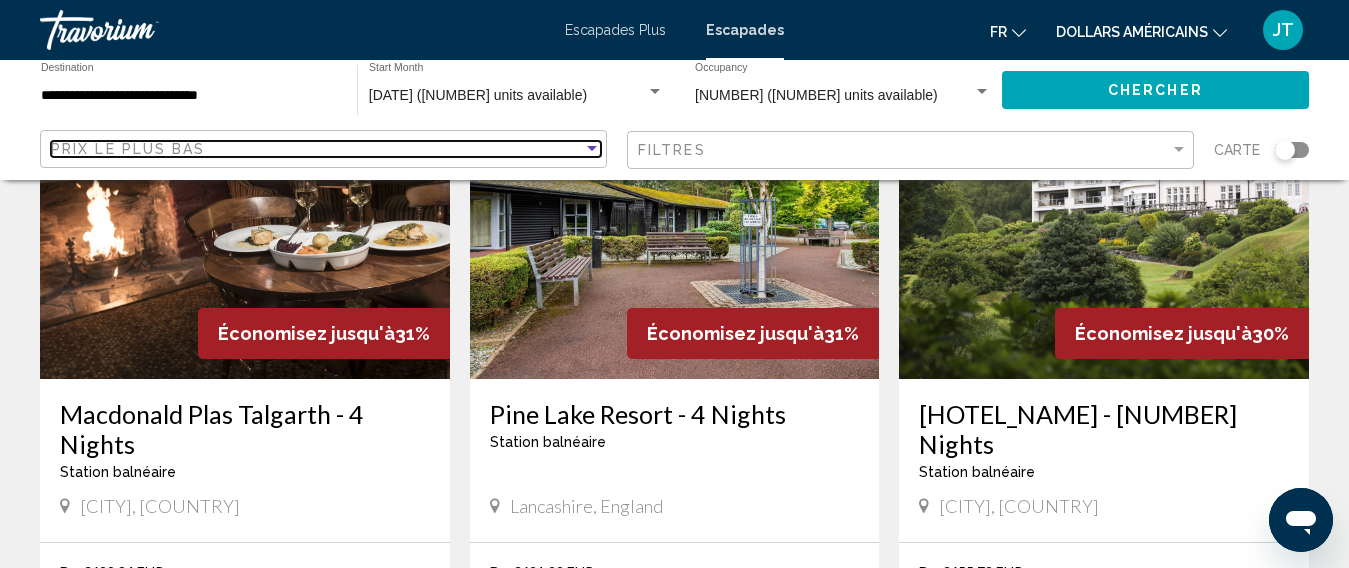 scroll, scrollTop: 1600, scrollLeft: 0, axis: vertical 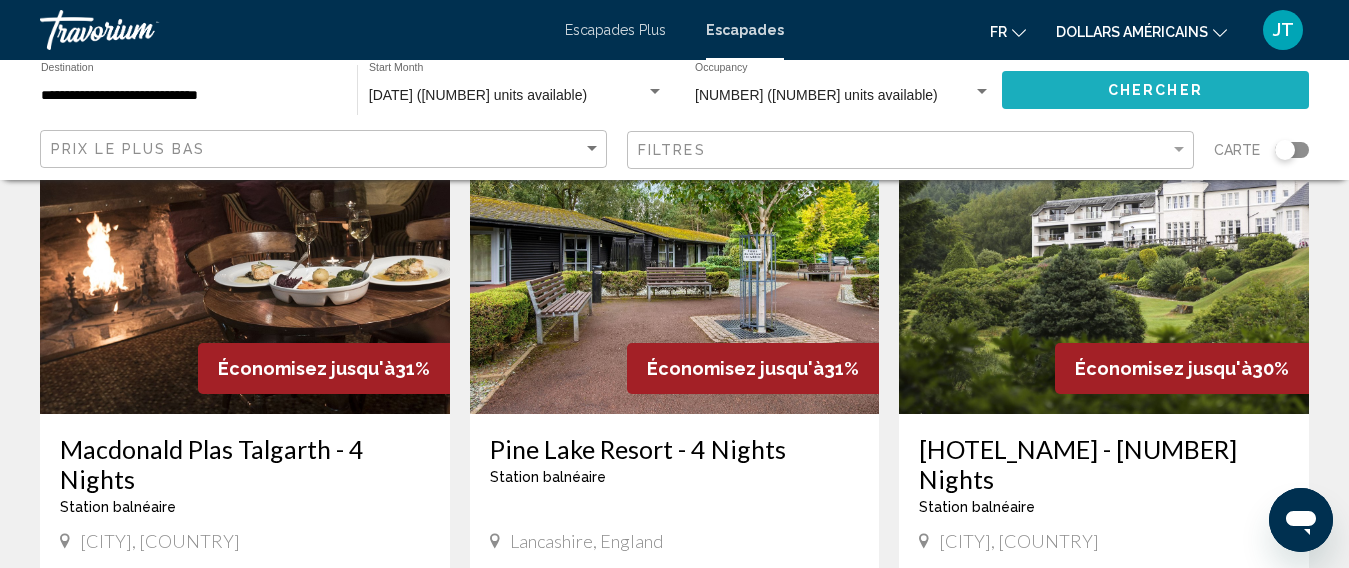 click on "Chercher" 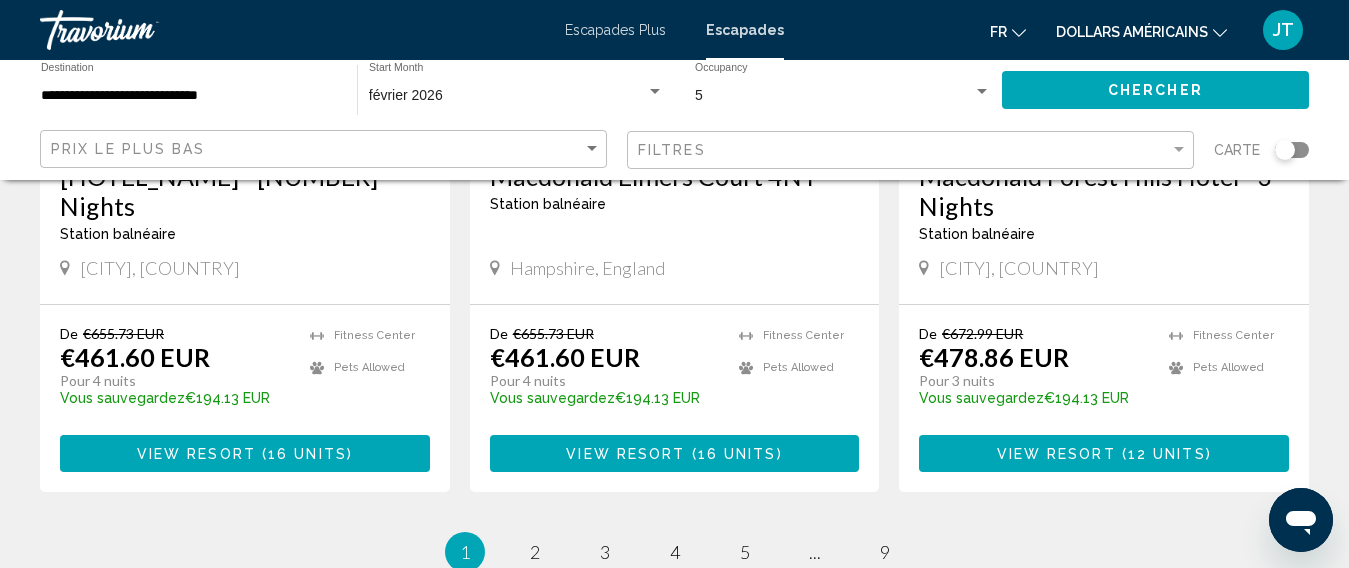 scroll, scrollTop: 2800, scrollLeft: 0, axis: vertical 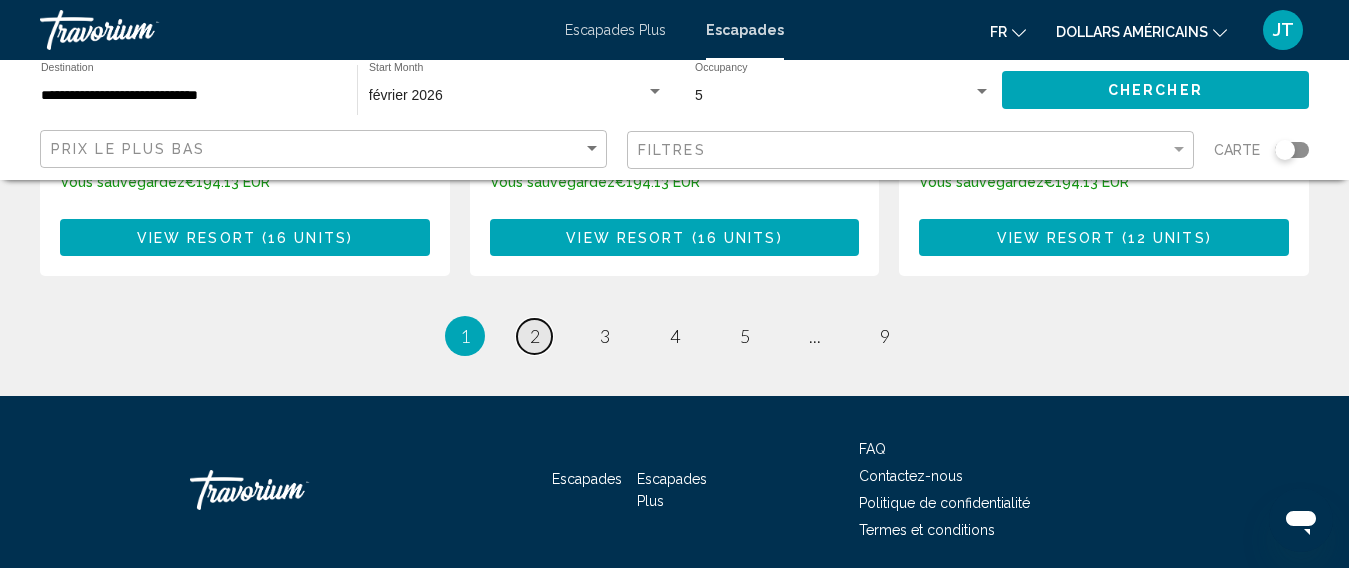 click on "2" at bounding box center [535, 336] 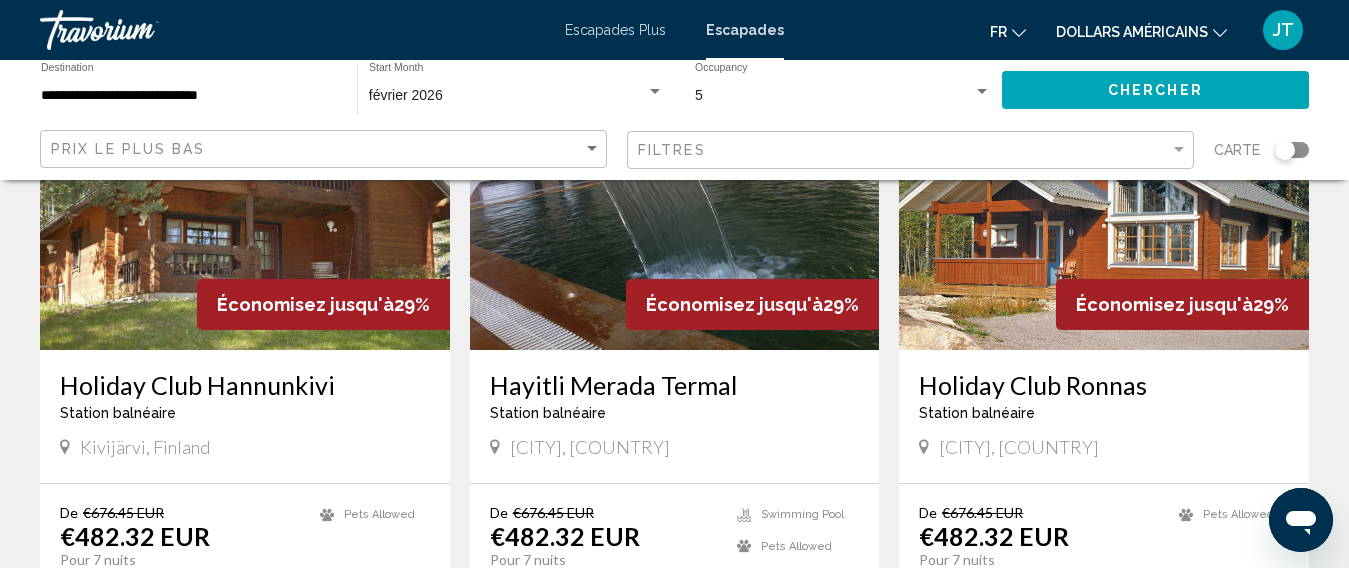 scroll, scrollTop: 0, scrollLeft: 0, axis: both 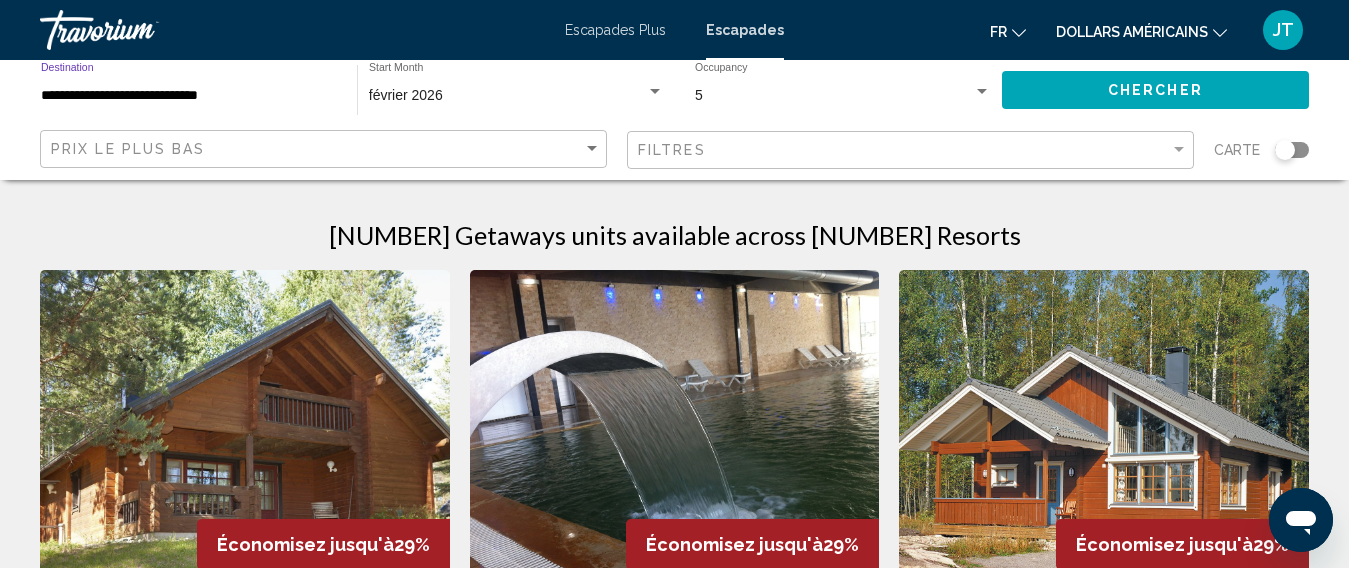 click on "**********" at bounding box center (189, 96) 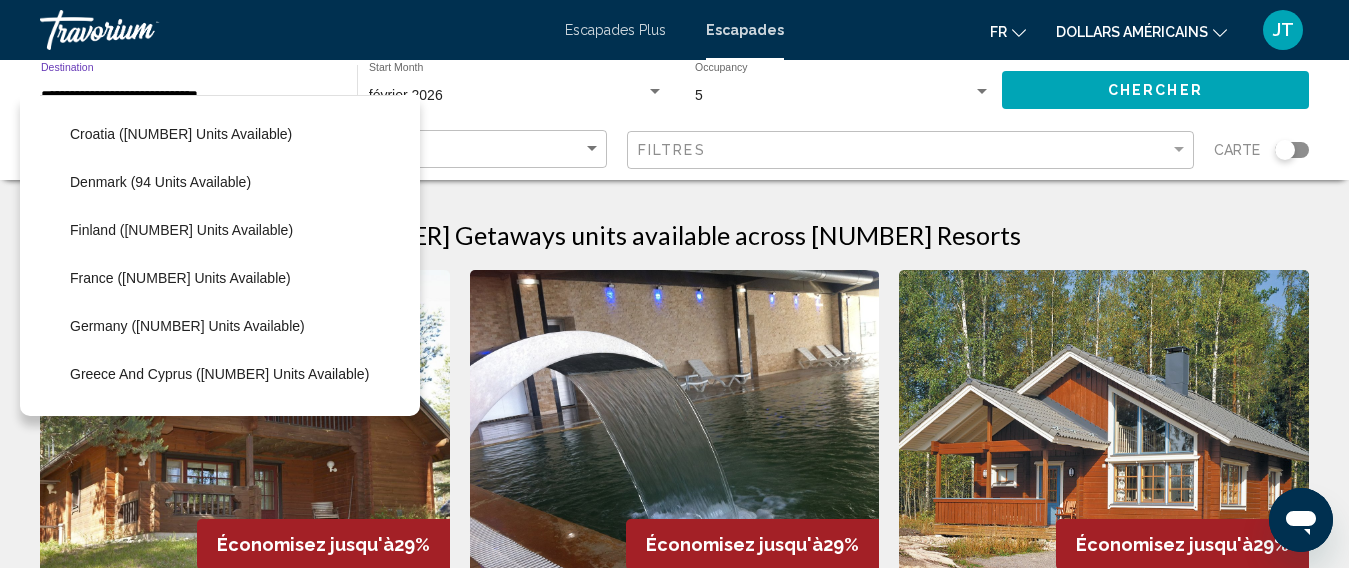scroll, scrollTop: 528, scrollLeft: 0, axis: vertical 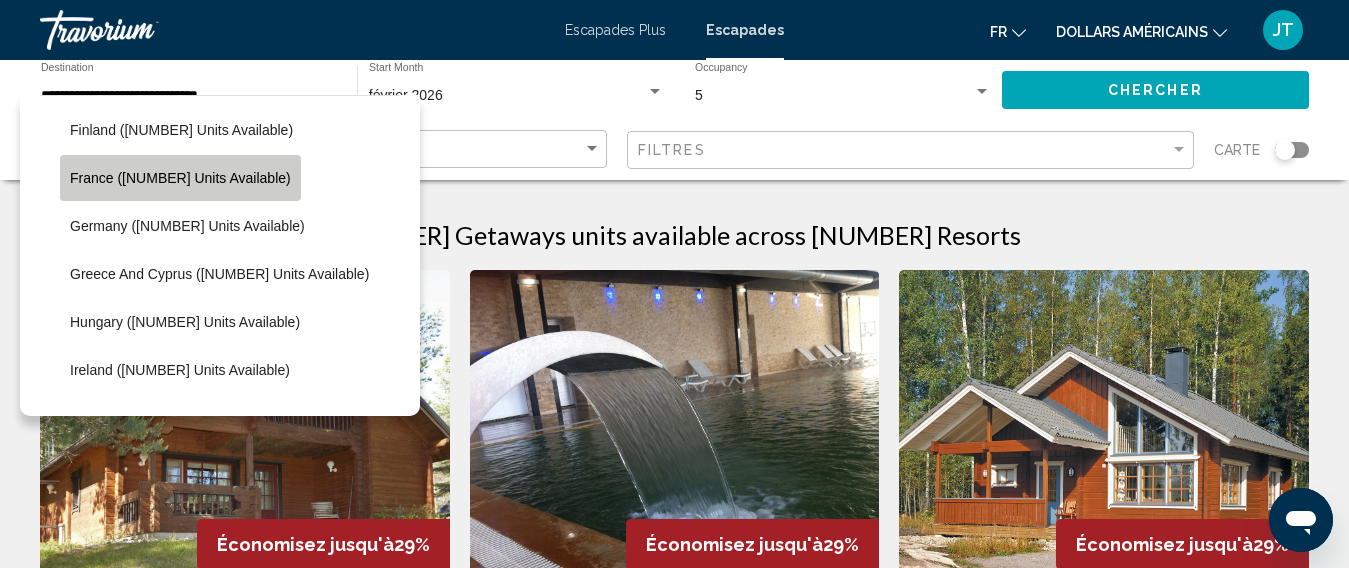 click on "France ([NUMBER] units available)" 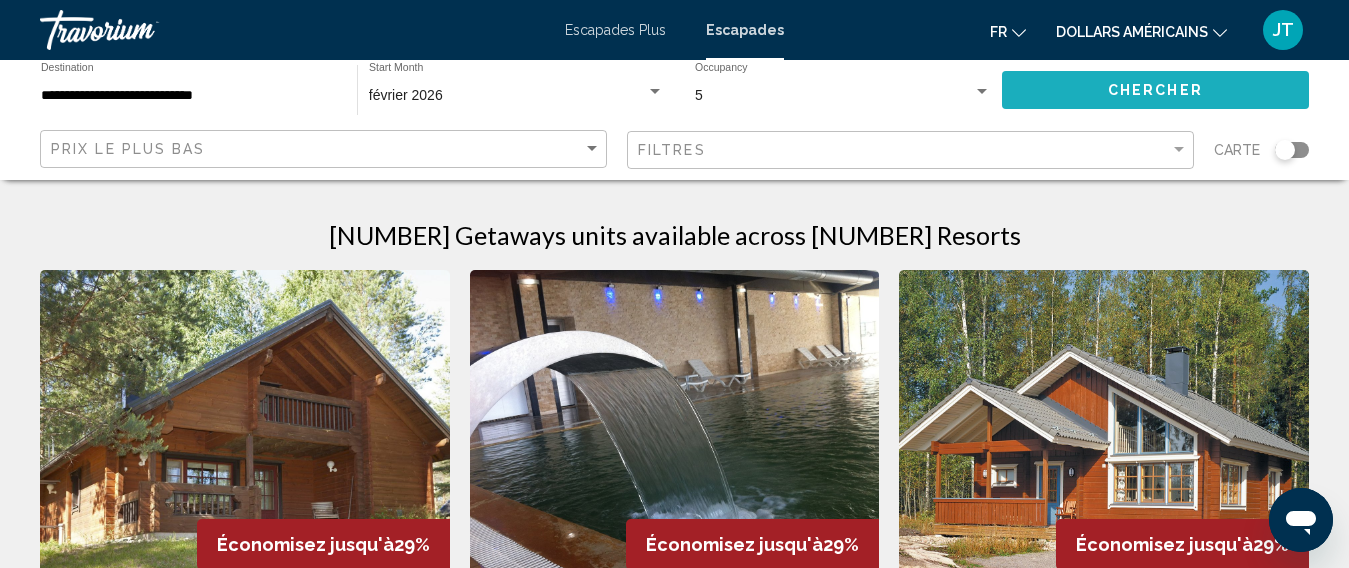 click on "Chercher" 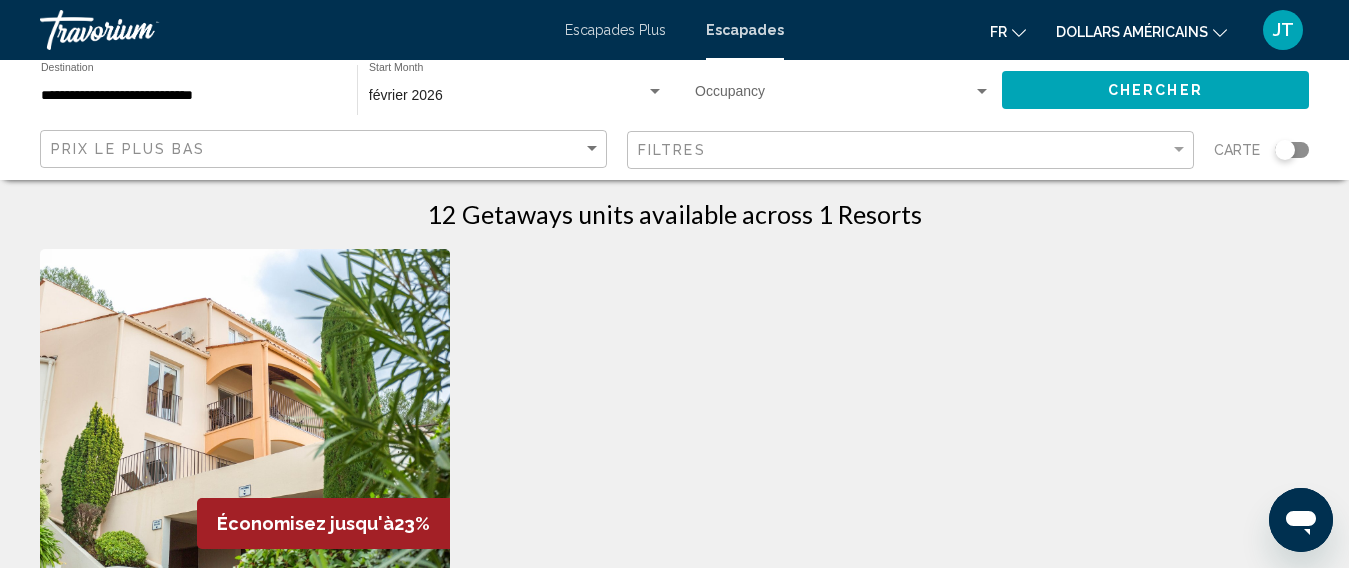 scroll, scrollTop: 0, scrollLeft: 0, axis: both 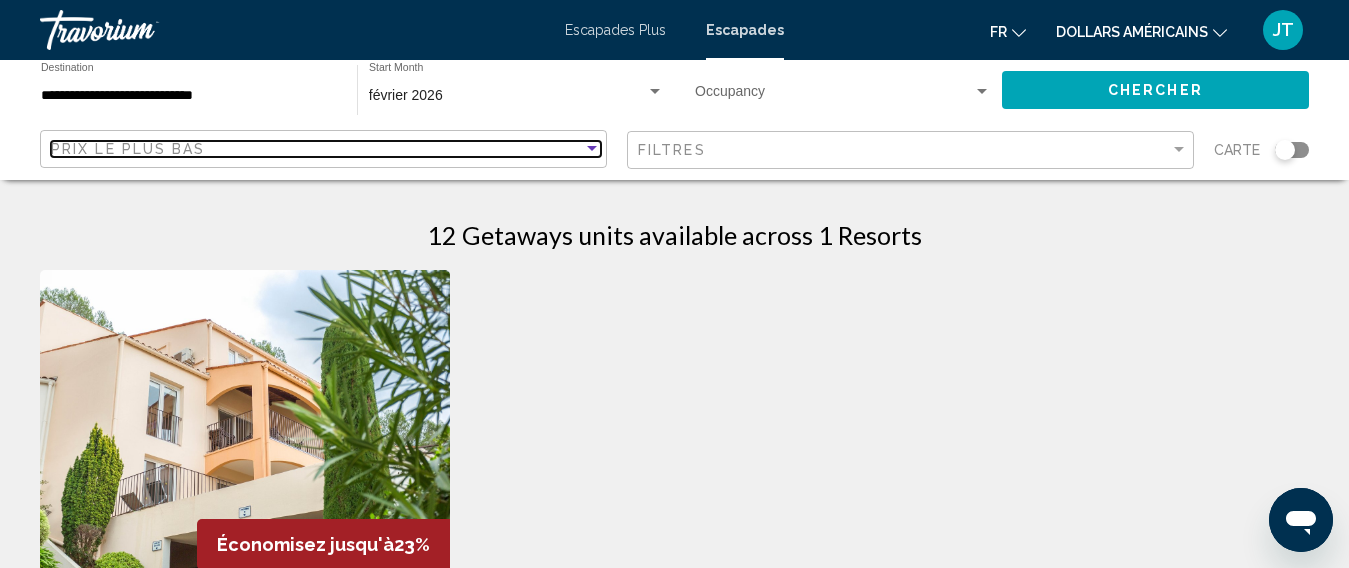 click on "Prix le plus bas" at bounding box center (317, 149) 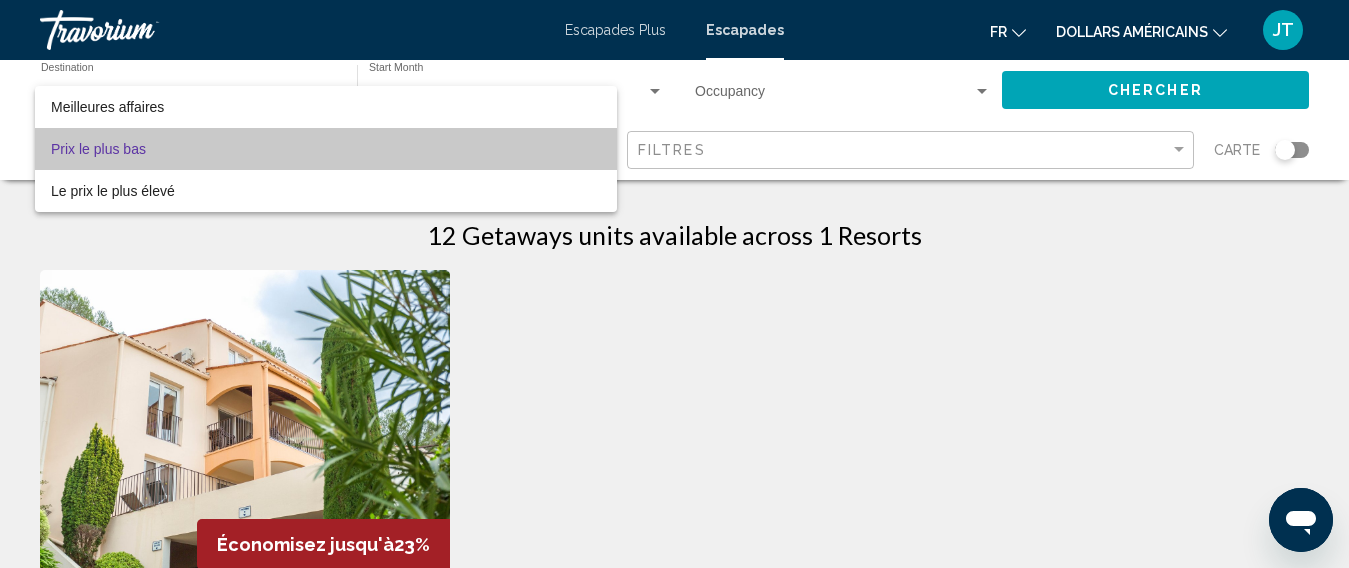 click on "Prix le plus bas" at bounding box center [326, 149] 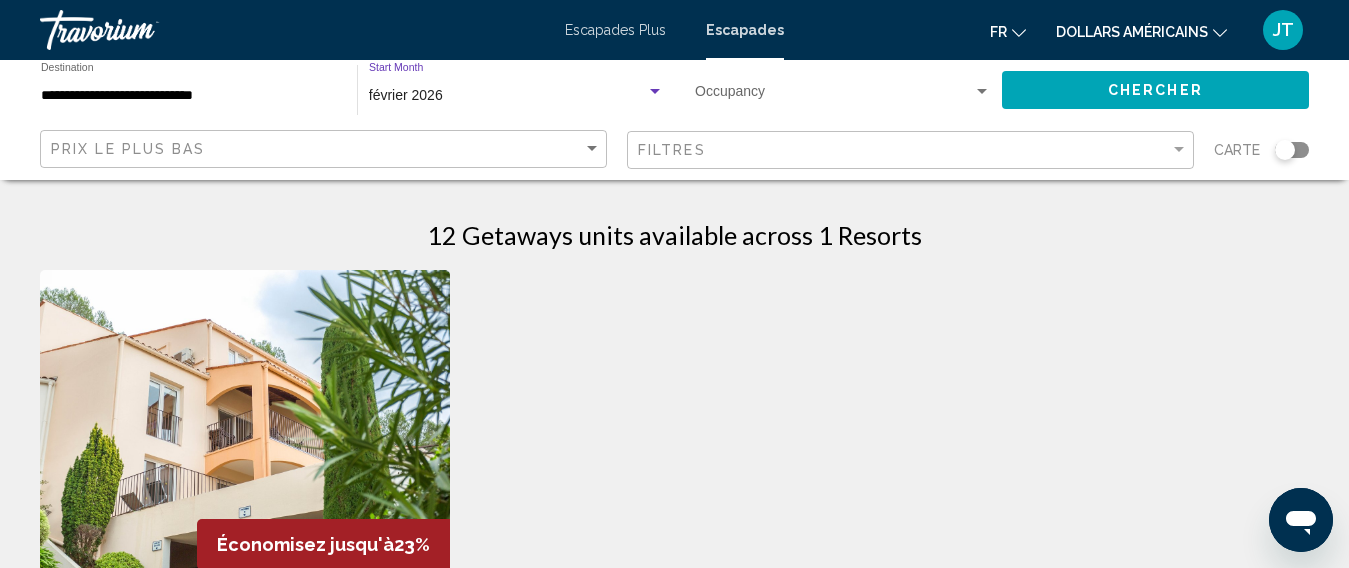 click on "février 2026" at bounding box center [507, 96] 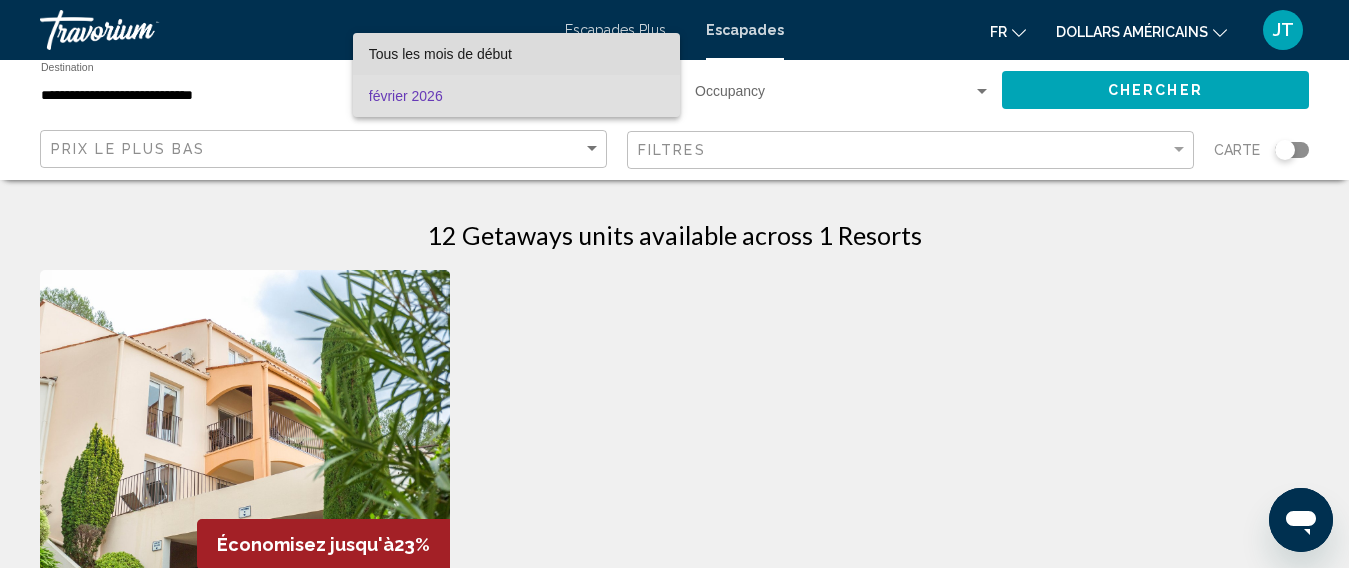 click on "Tous les mois de début" at bounding box center (440, 54) 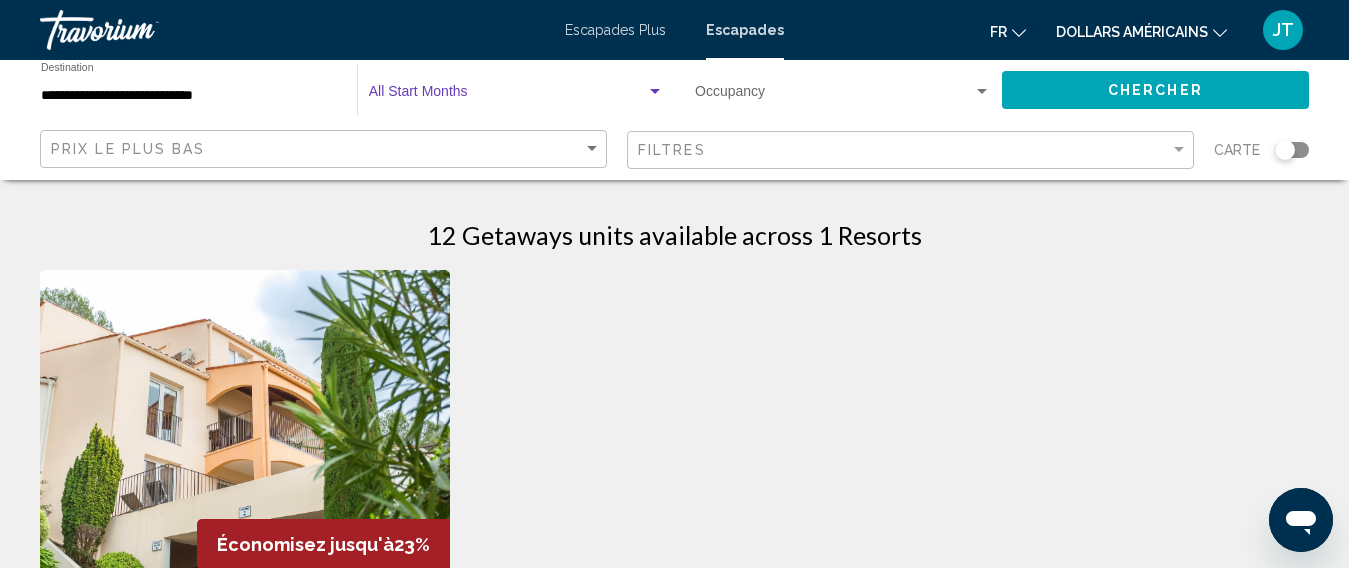 click at bounding box center [507, 96] 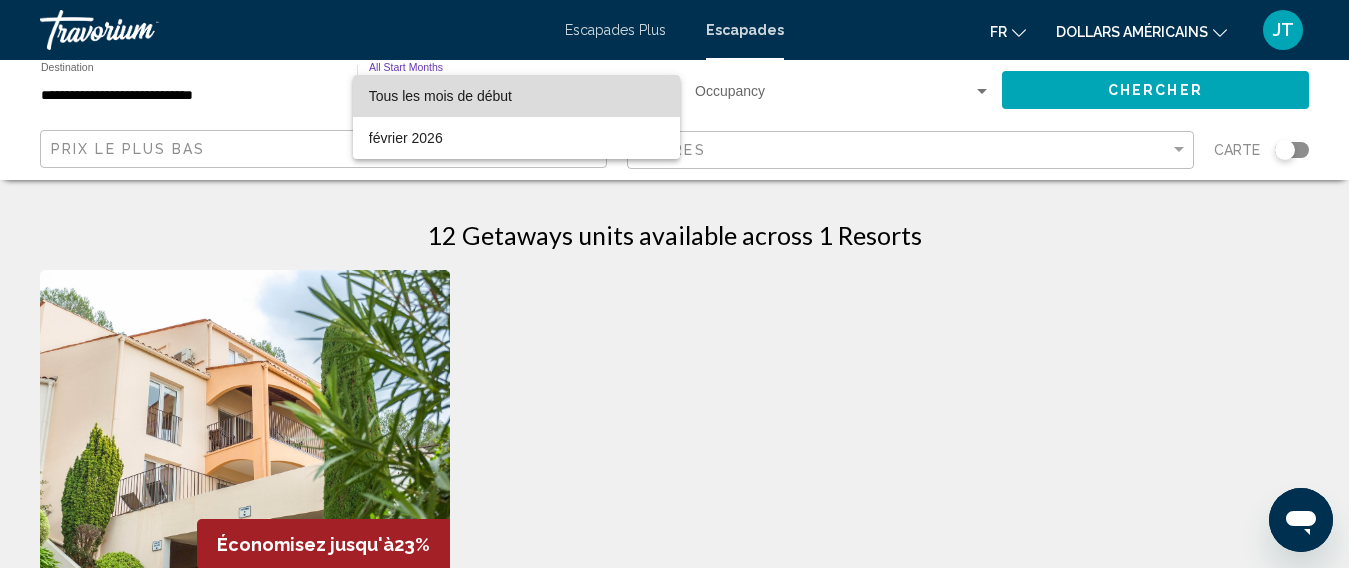 click on "Tous les mois de début" at bounding box center [440, 96] 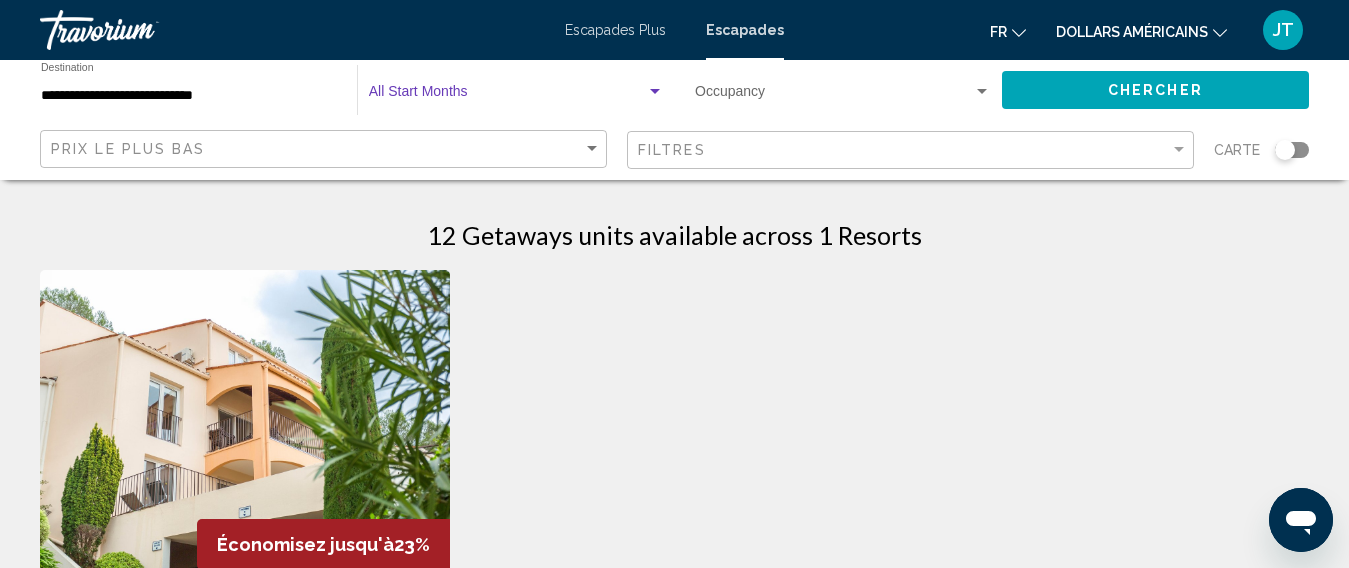 click at bounding box center [834, 96] 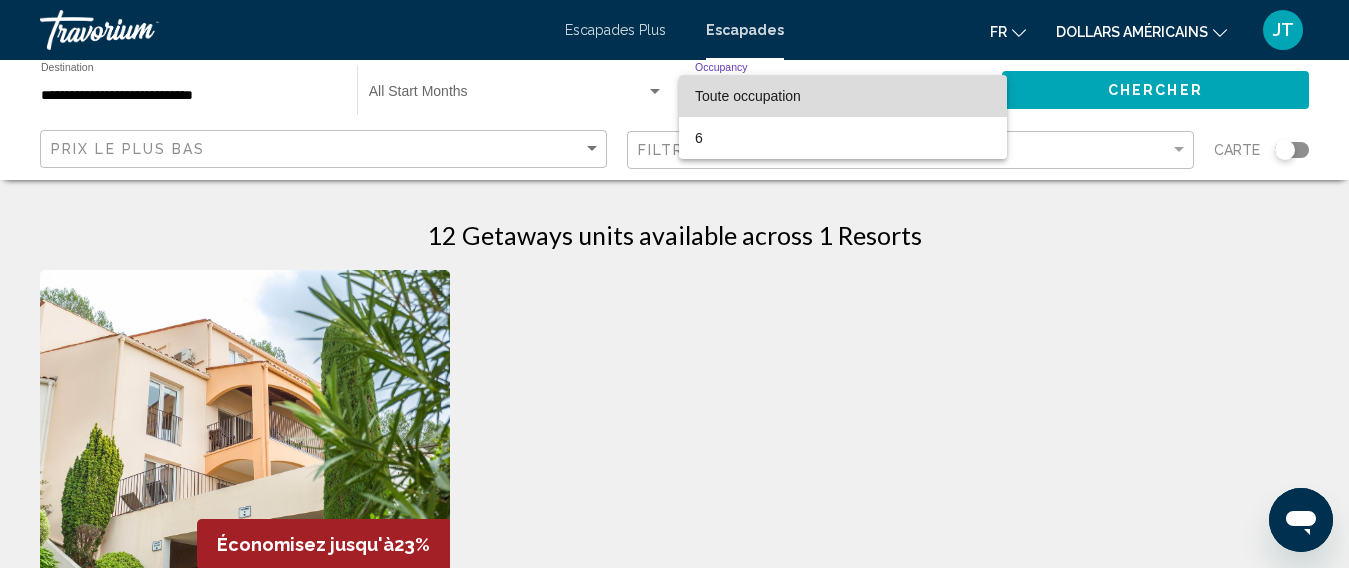 click on "Toute occupation" at bounding box center [748, 96] 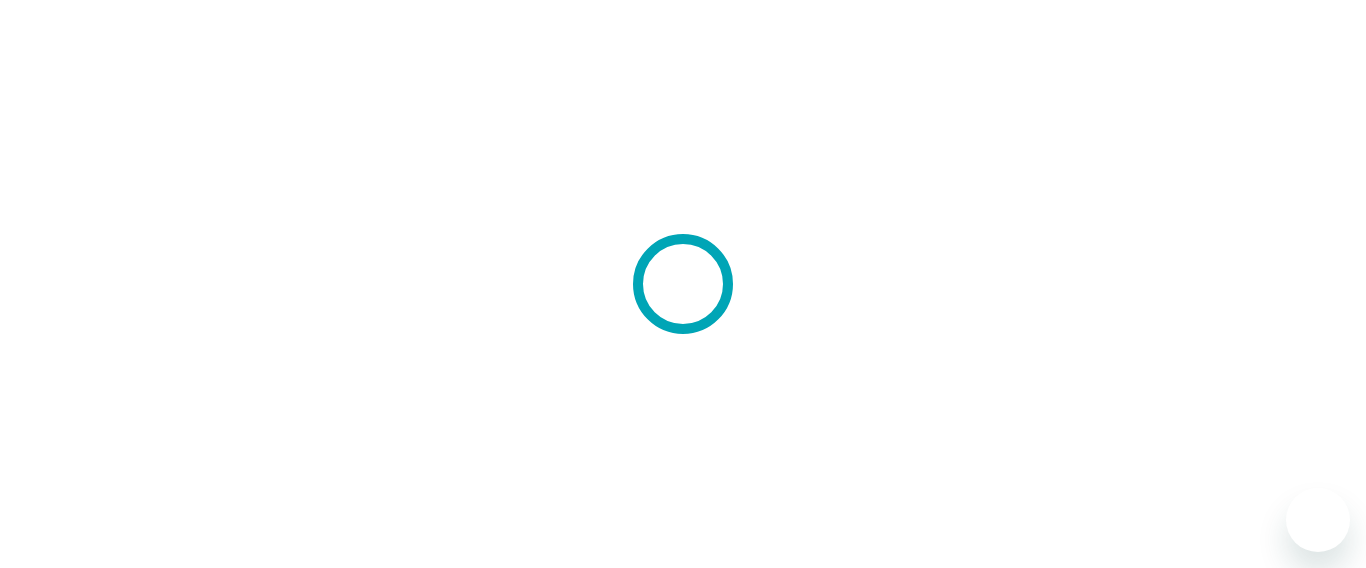 scroll, scrollTop: 0, scrollLeft: 0, axis: both 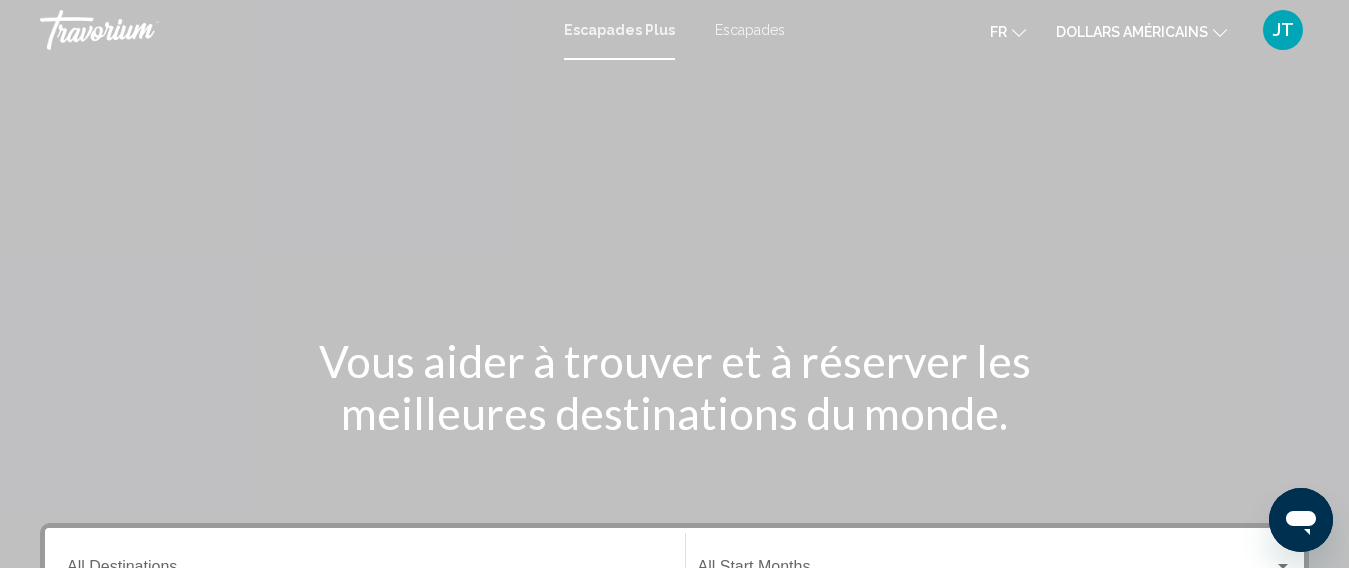 click on "Escapades" at bounding box center [750, 30] 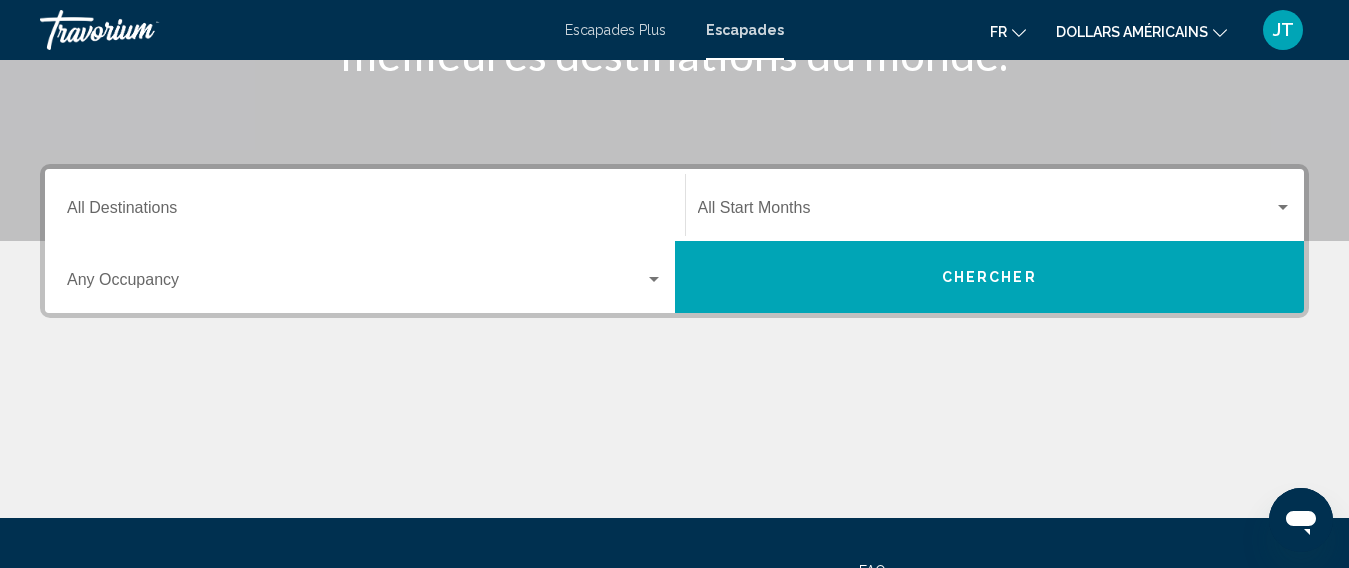 scroll, scrollTop: 400, scrollLeft: 0, axis: vertical 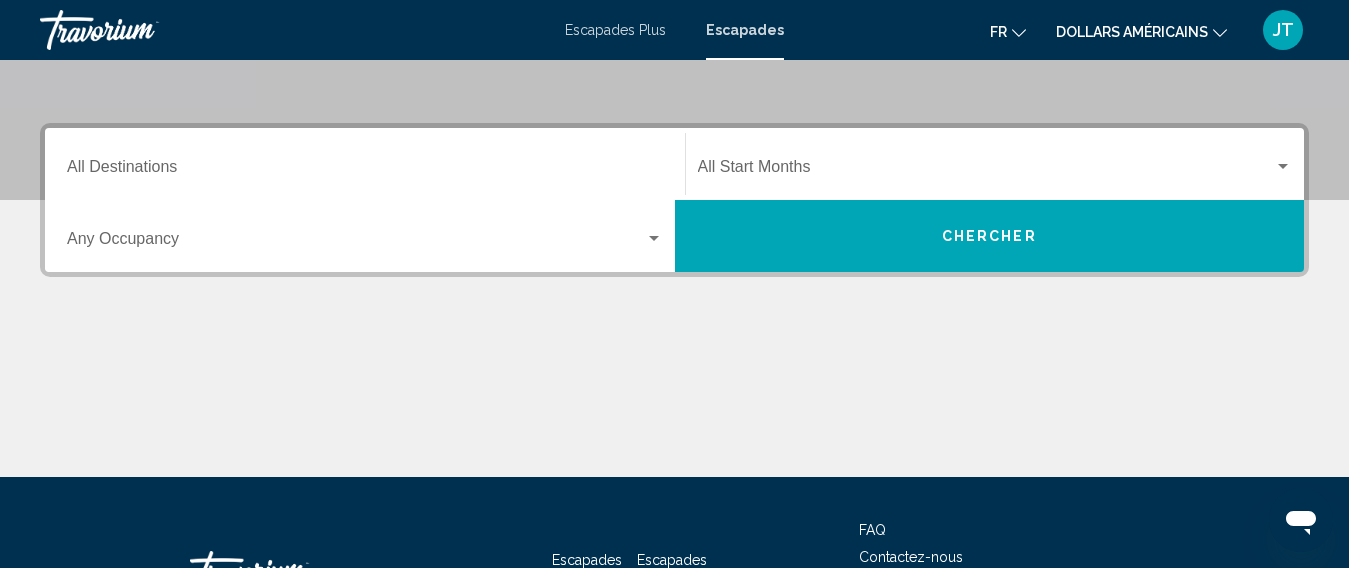 click on "Destination All Destinations" at bounding box center (365, 164) 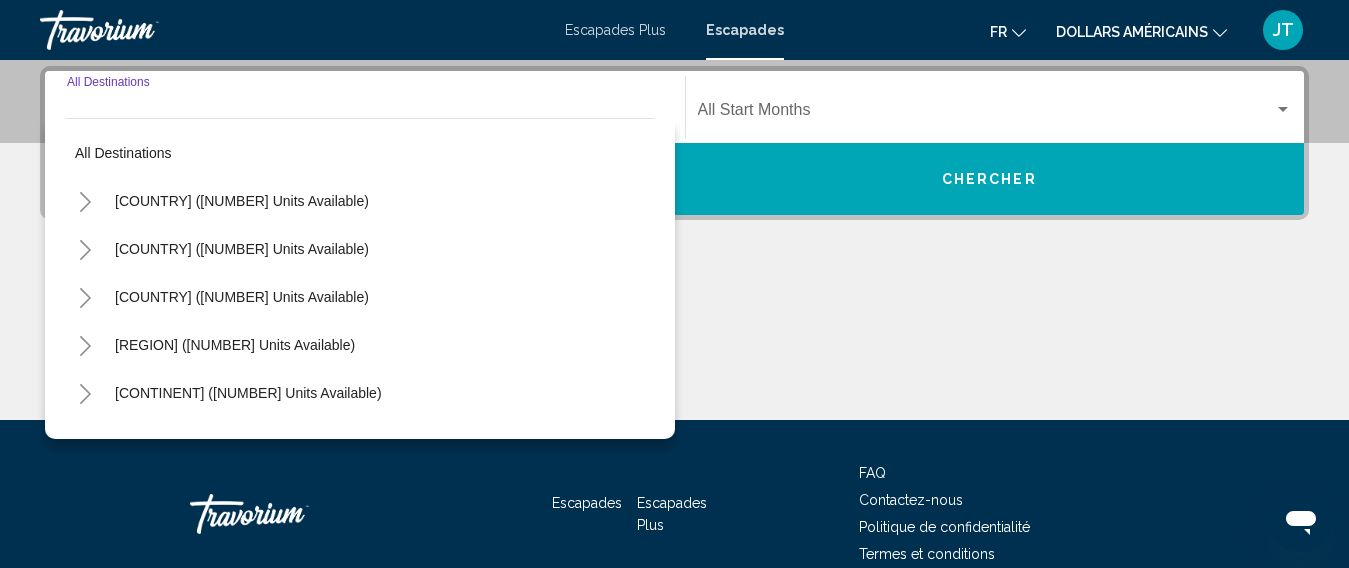 scroll, scrollTop: 458, scrollLeft: 0, axis: vertical 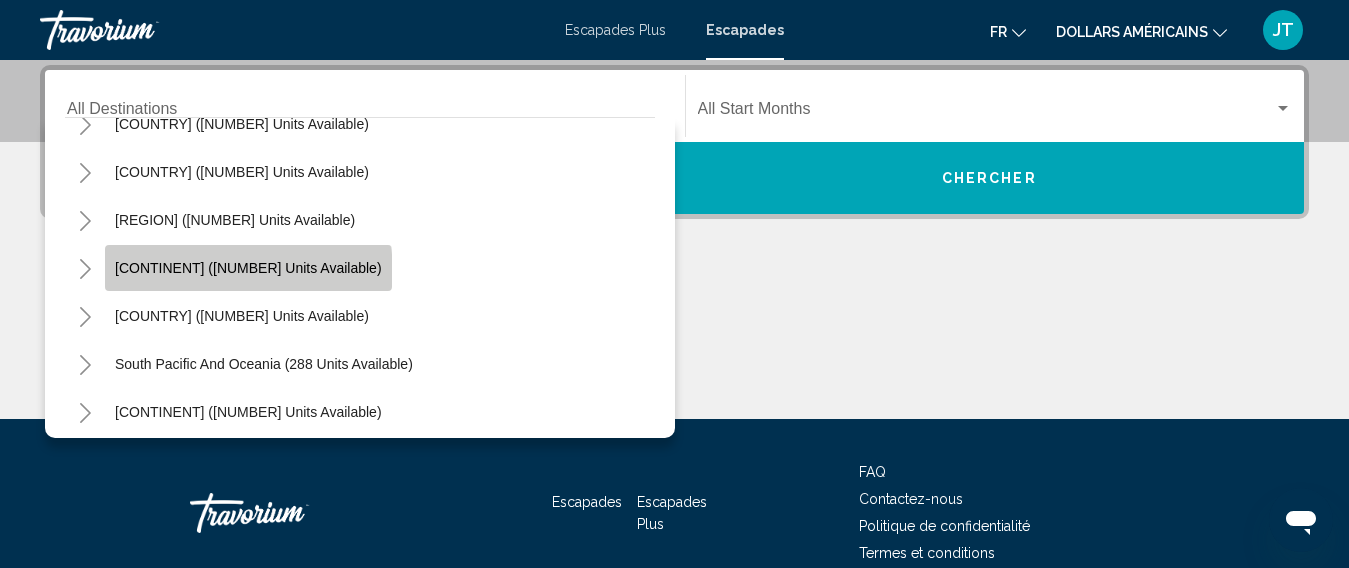 click on "Europe ([NUMBER] units available)" 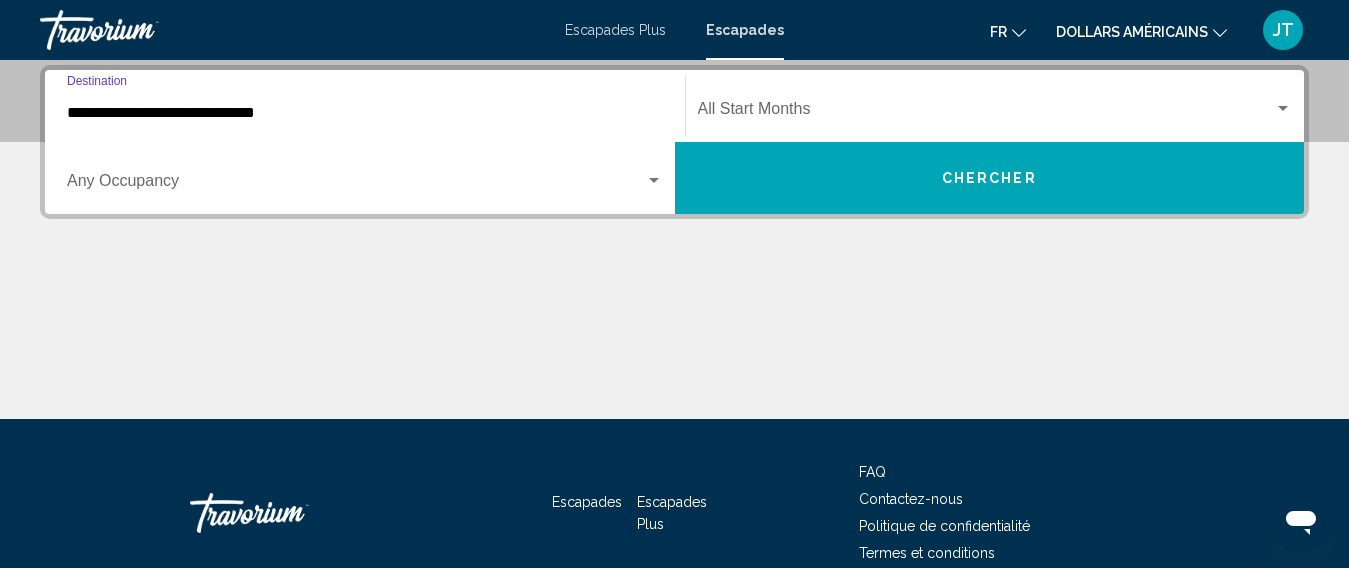 click on "**********" at bounding box center [365, 113] 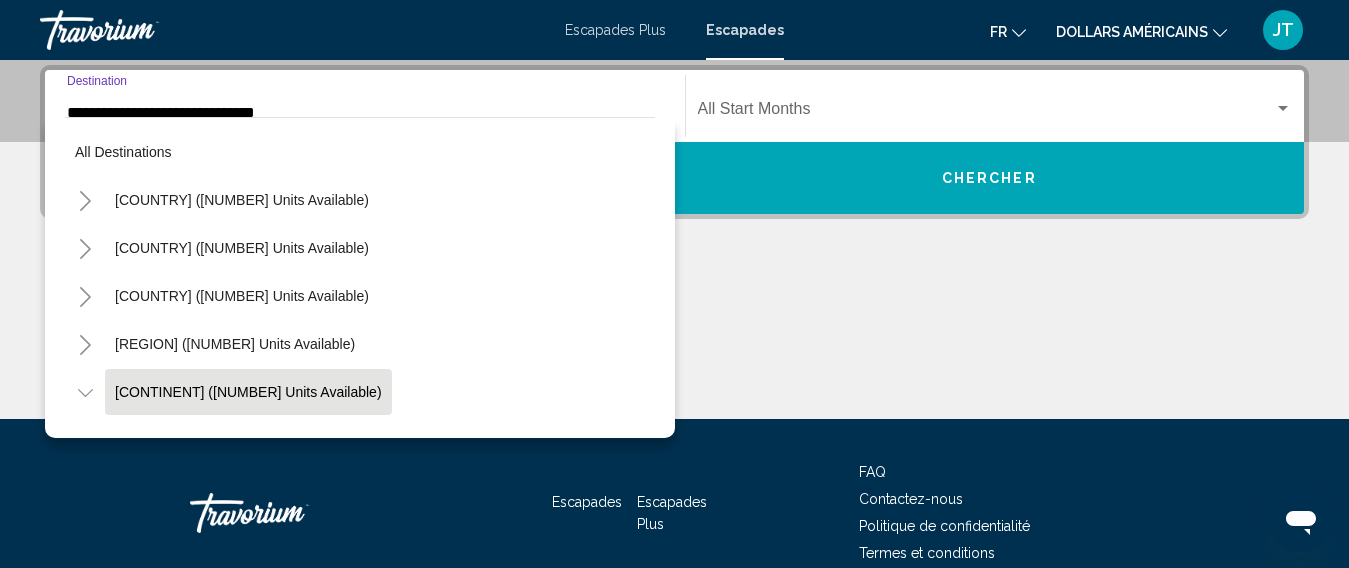 scroll, scrollTop: 447, scrollLeft: 0, axis: vertical 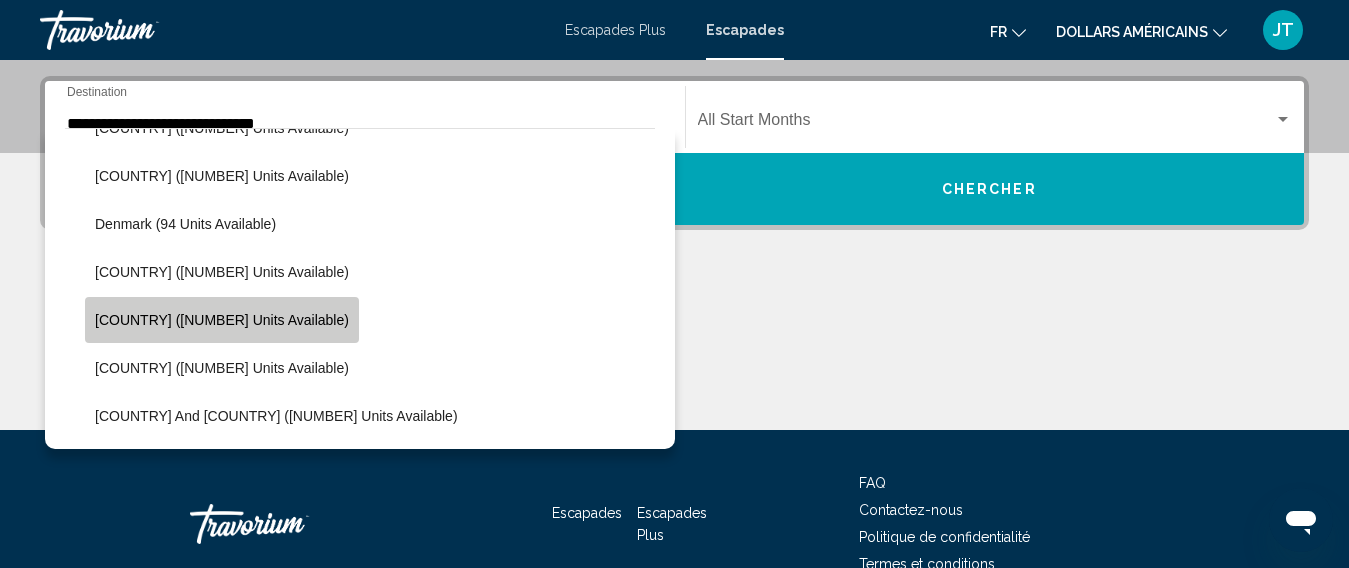 click on "France ([NUMBER] units available)" 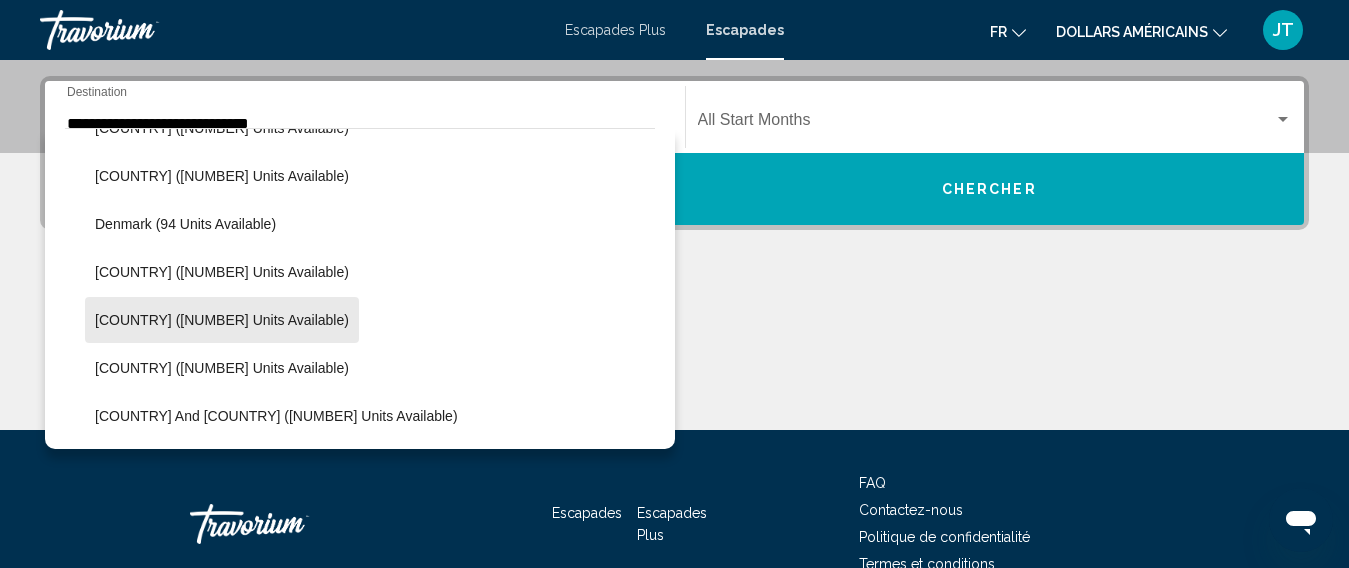 scroll, scrollTop: 458, scrollLeft: 0, axis: vertical 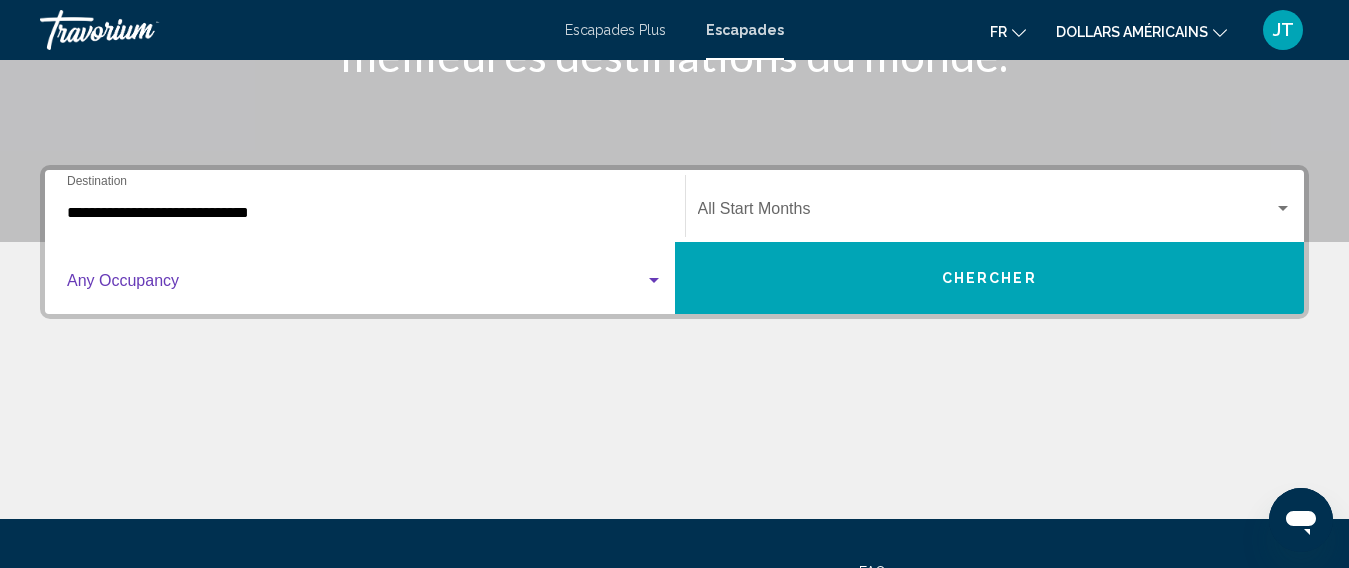 click at bounding box center [356, 285] 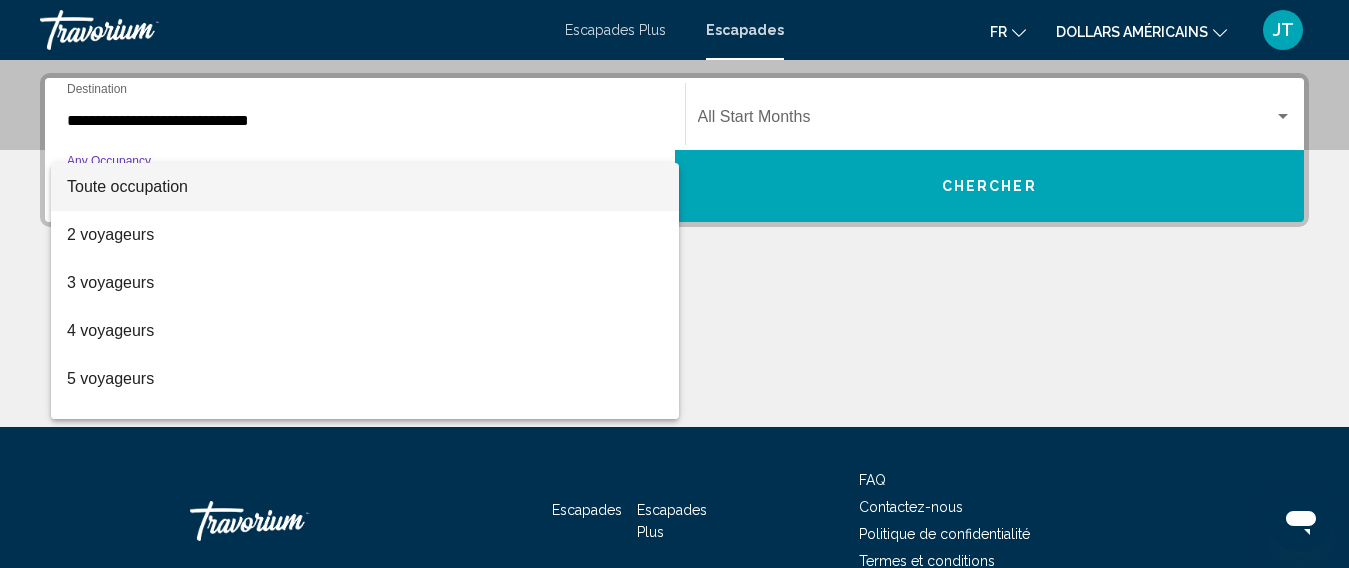 scroll, scrollTop: 458, scrollLeft: 0, axis: vertical 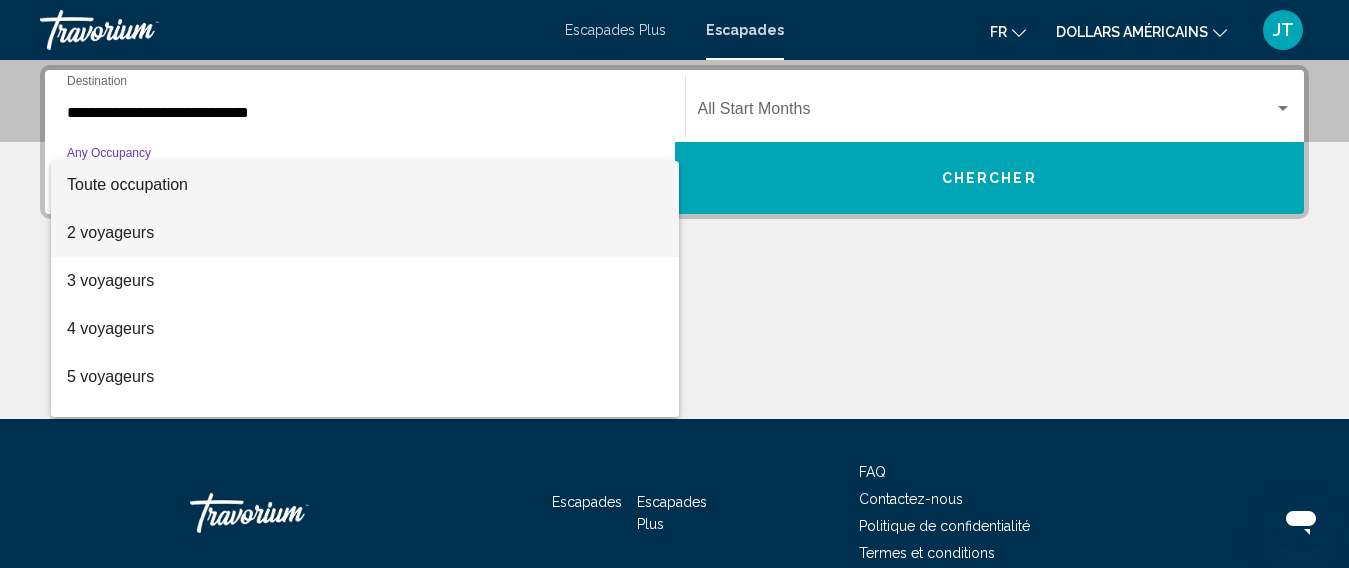 click on "2 voyageurs" at bounding box center (110, 232) 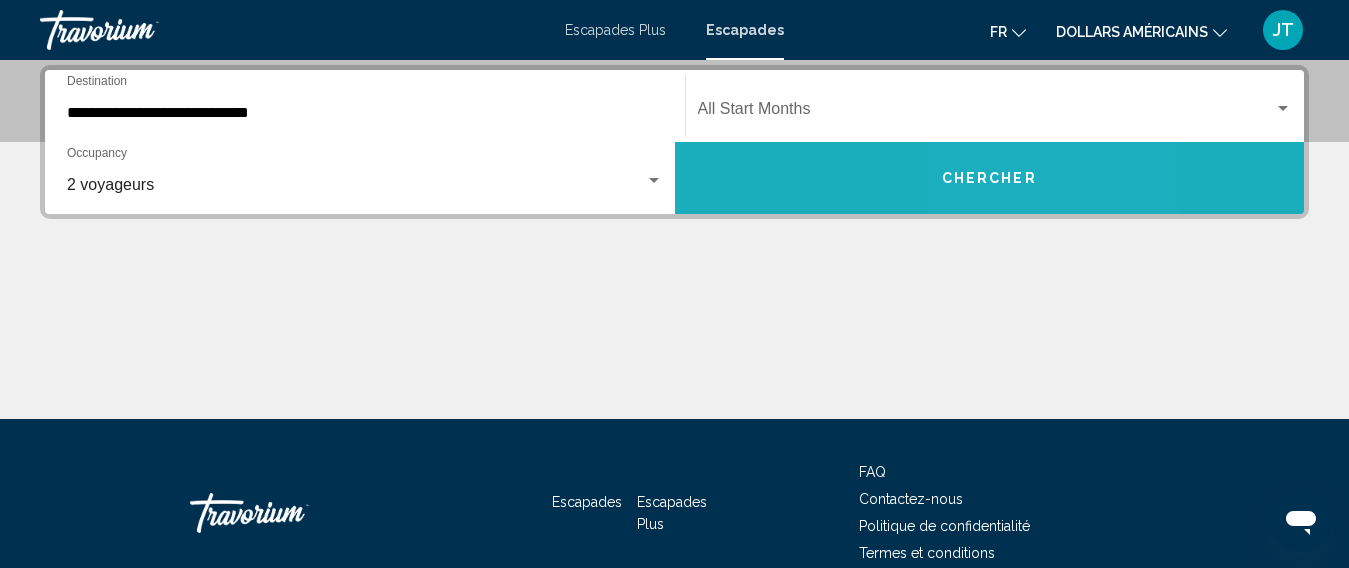 click on "Chercher" at bounding box center [990, 178] 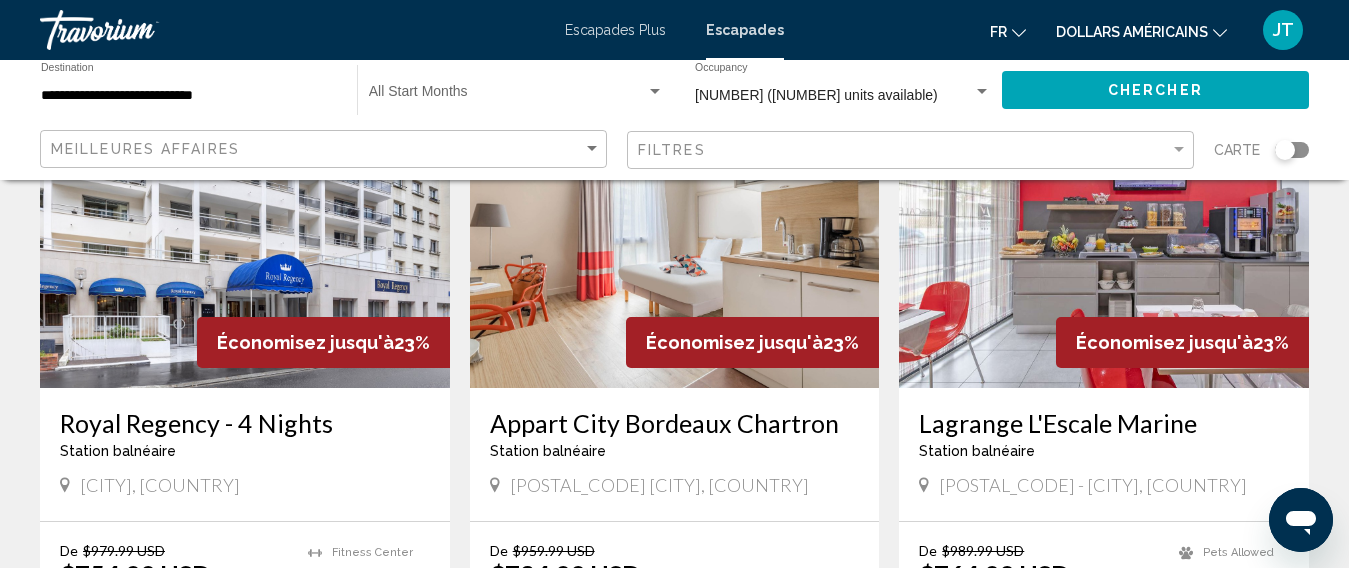 scroll, scrollTop: 2300, scrollLeft: 0, axis: vertical 